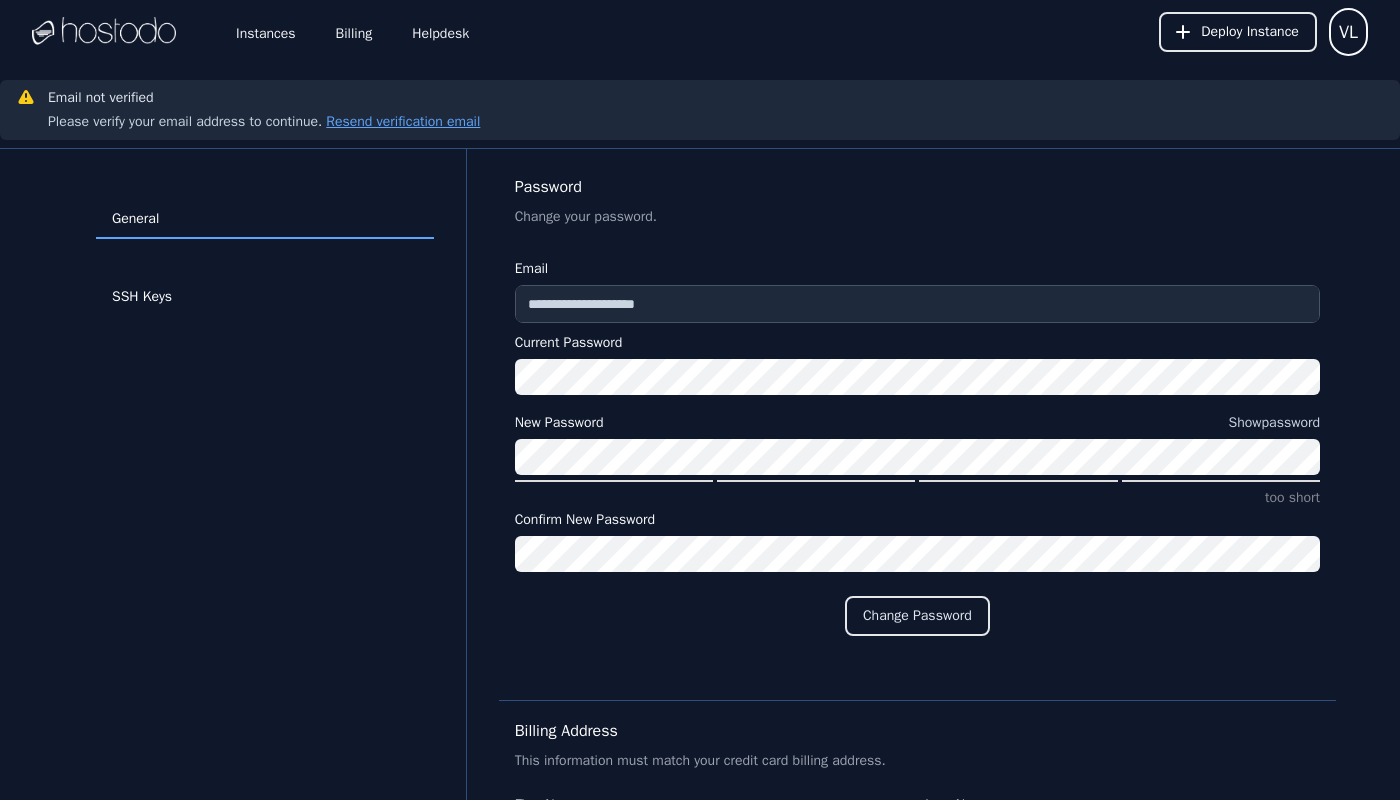 scroll, scrollTop: 0, scrollLeft: 0, axis: both 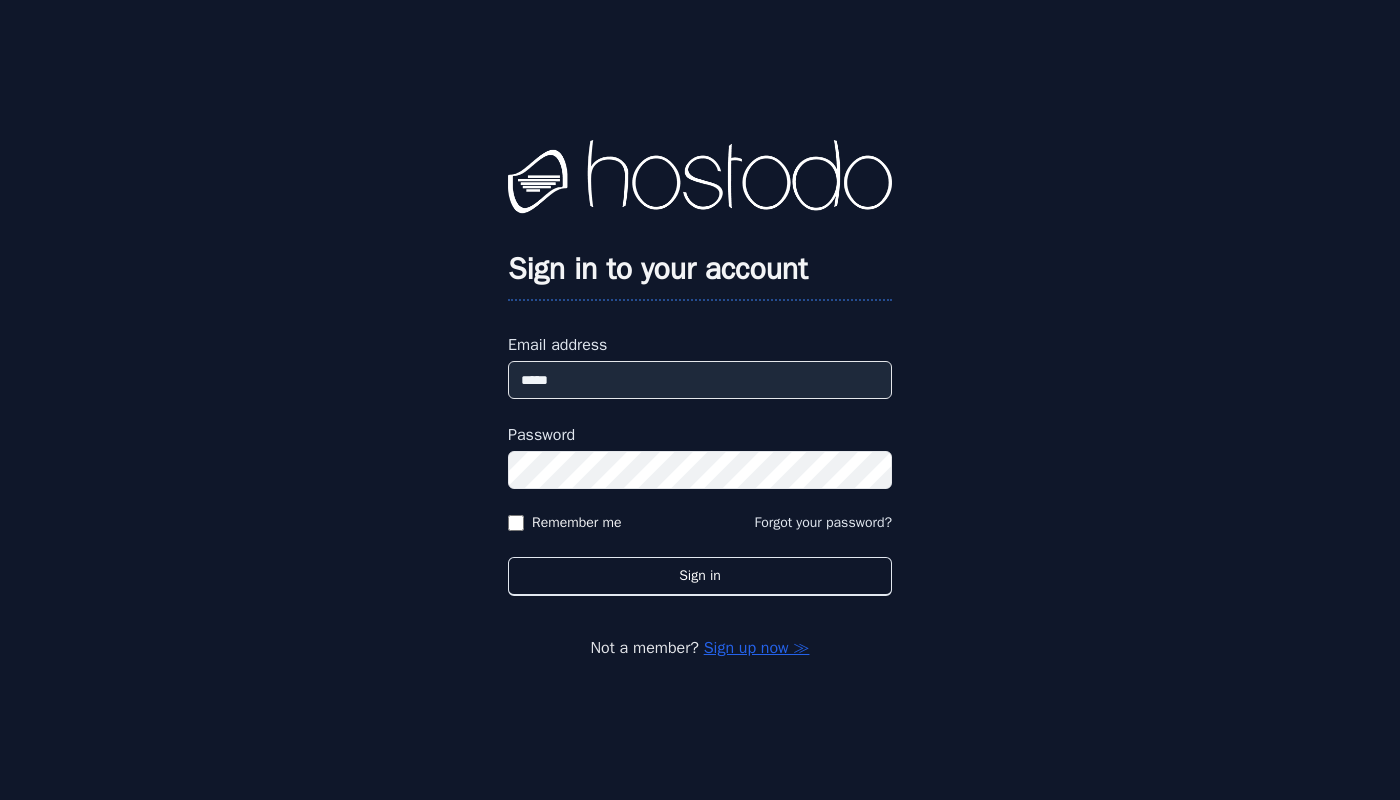 type on "******" 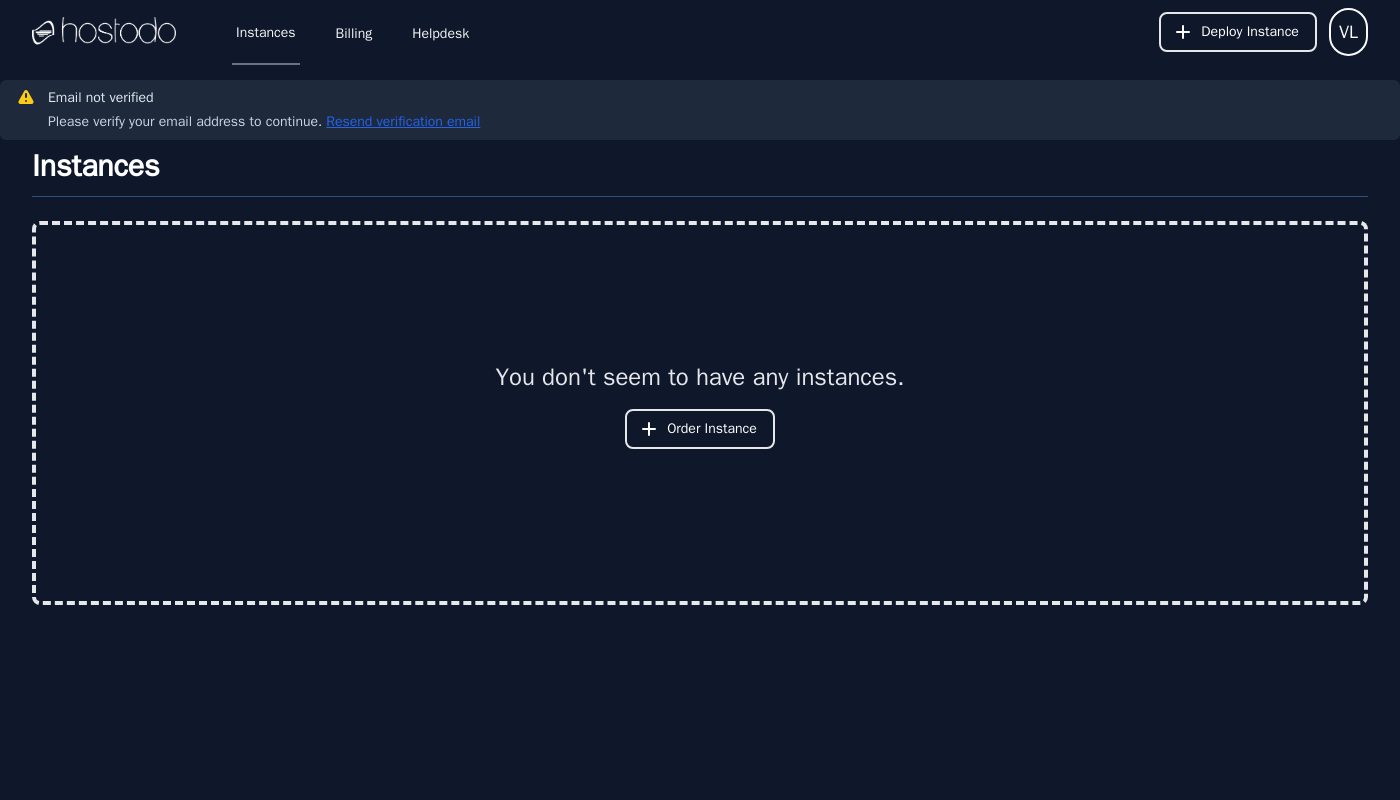 click on "Resend verification email" at bounding box center [401, 122] 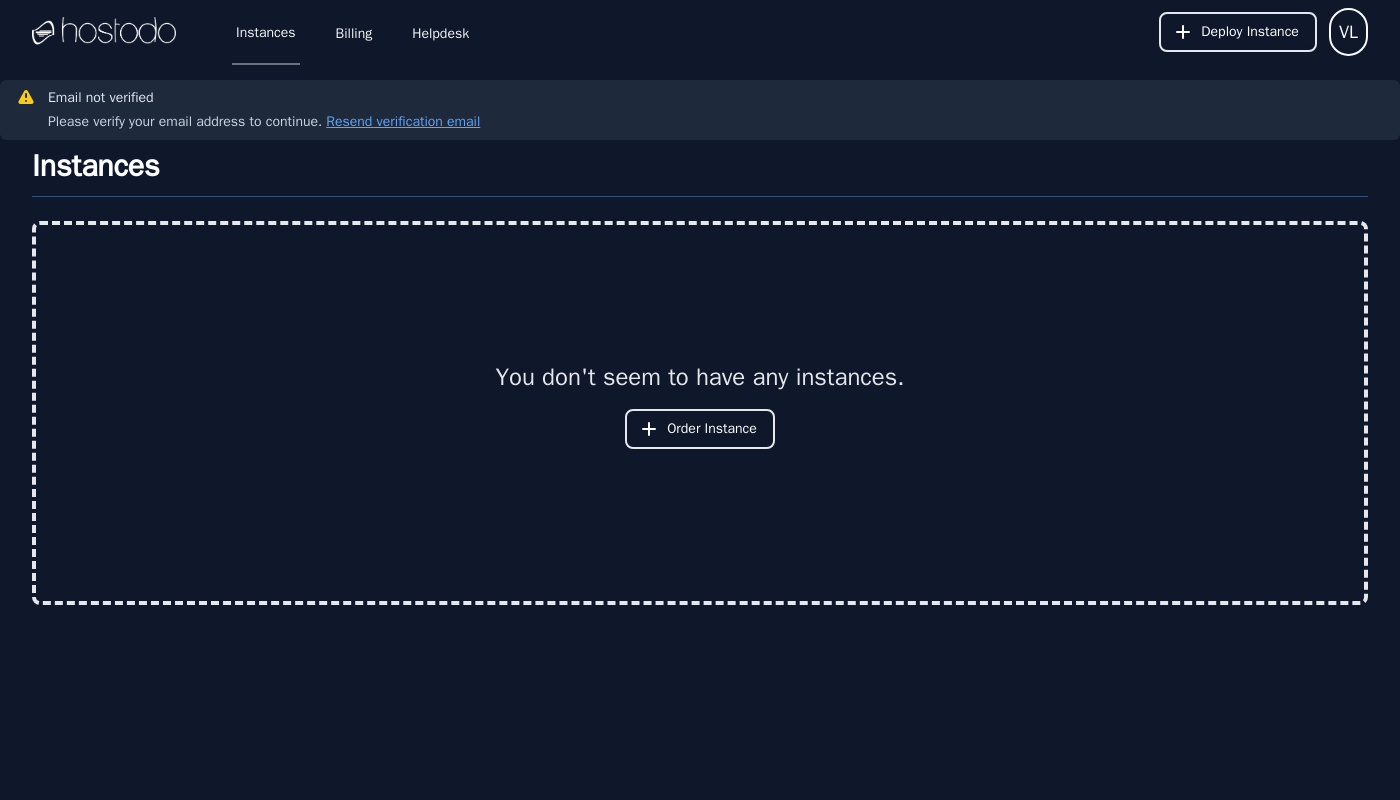click at bounding box center (104, 32) 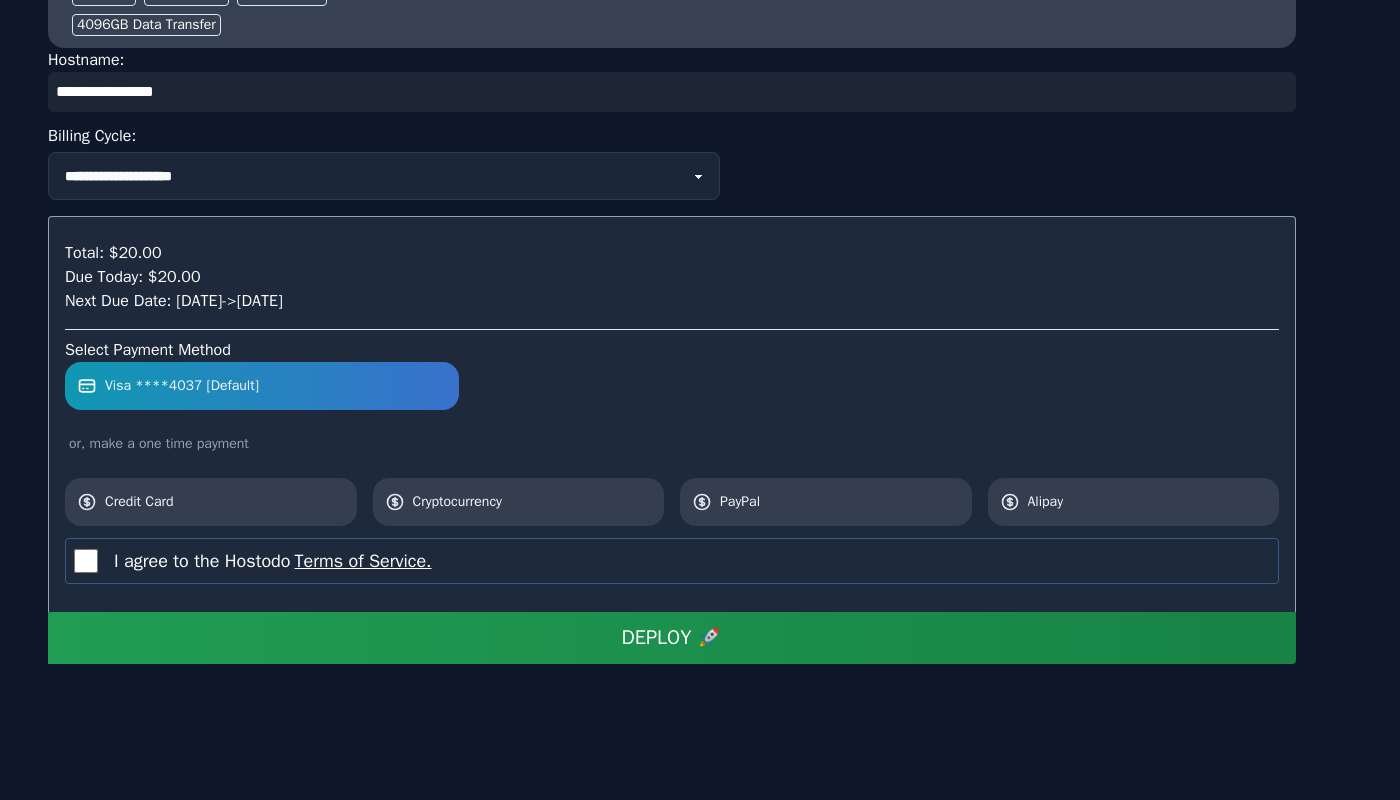 scroll, scrollTop: 2104, scrollLeft: 0, axis: vertical 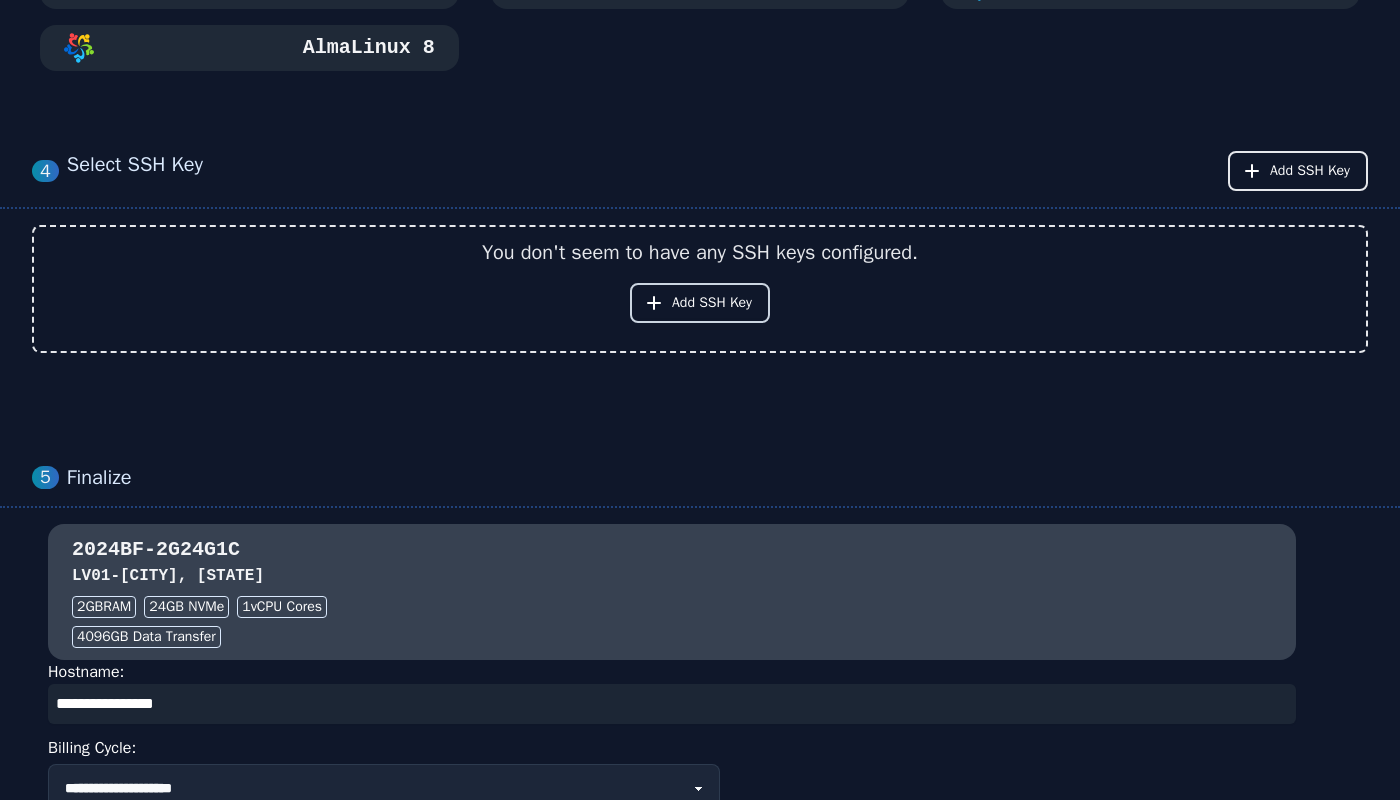 click on "Add SSH Key" at bounding box center [712, 303] 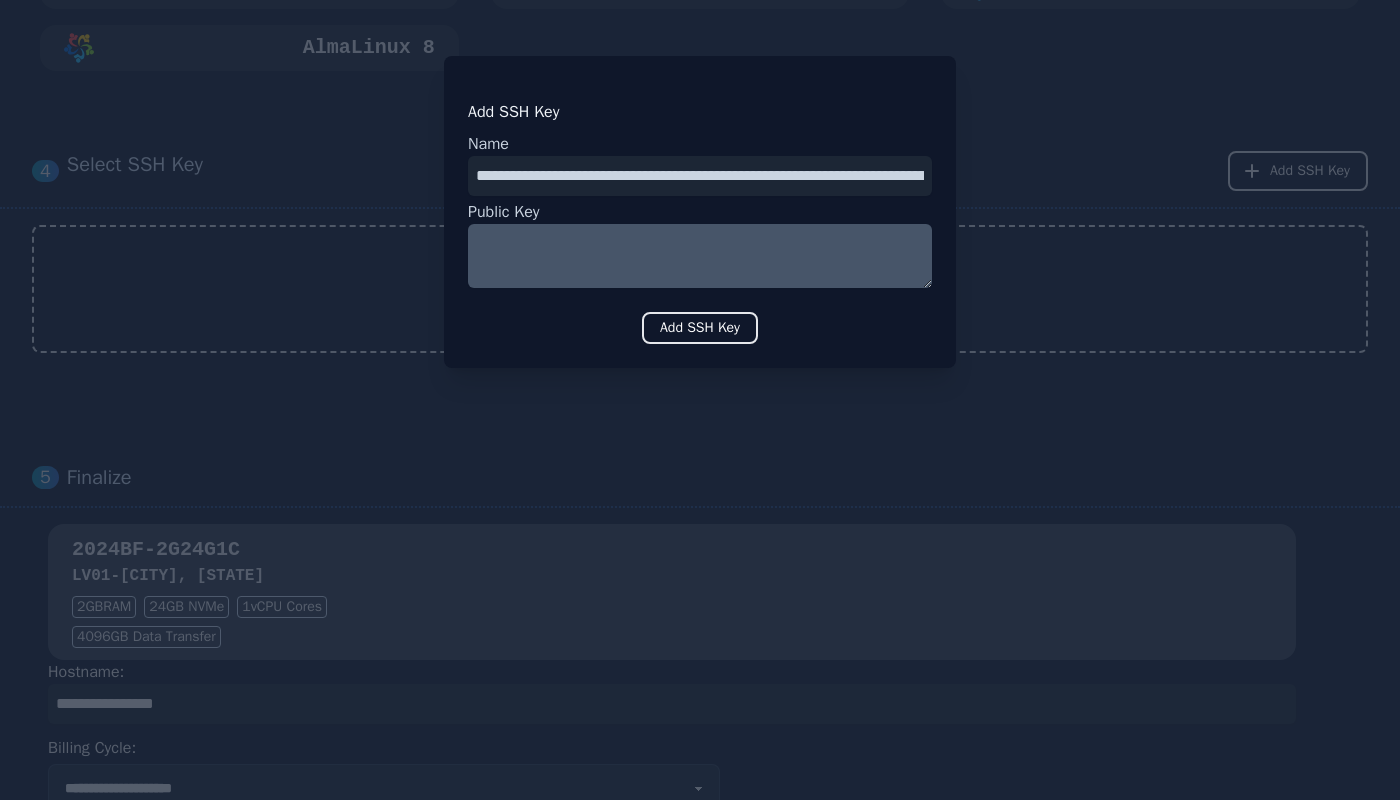 scroll, scrollTop: 0, scrollLeft: 285, axis: horizontal 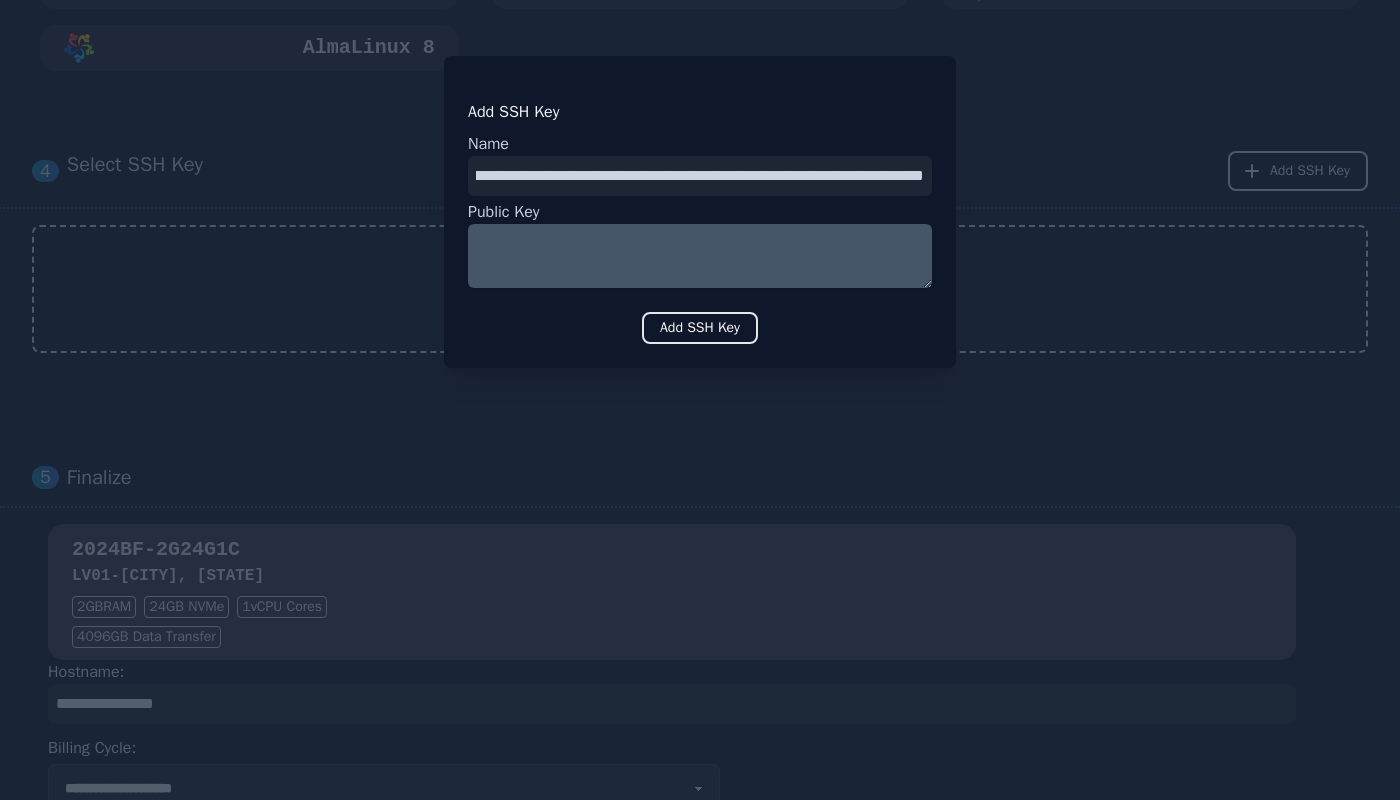 type on "**********" 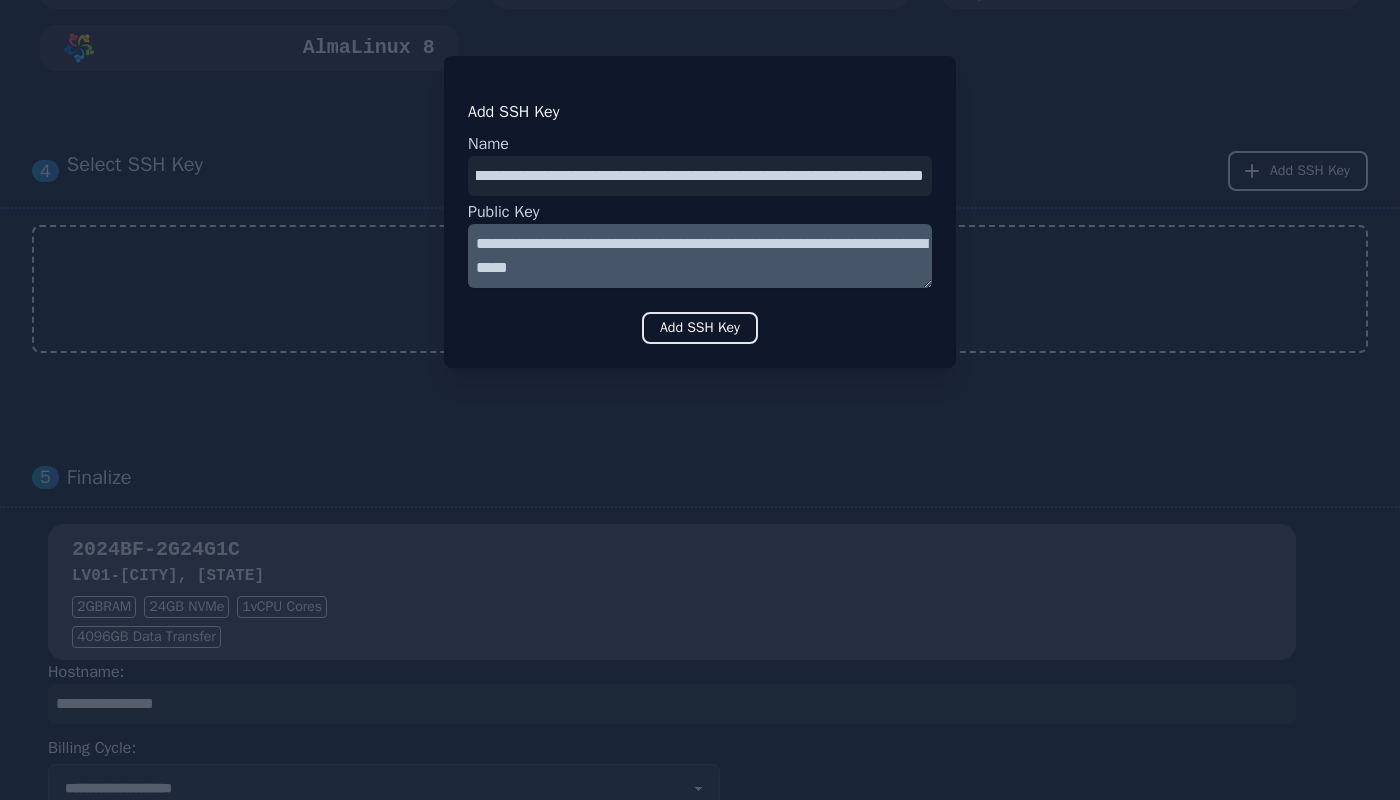 type on "**********" 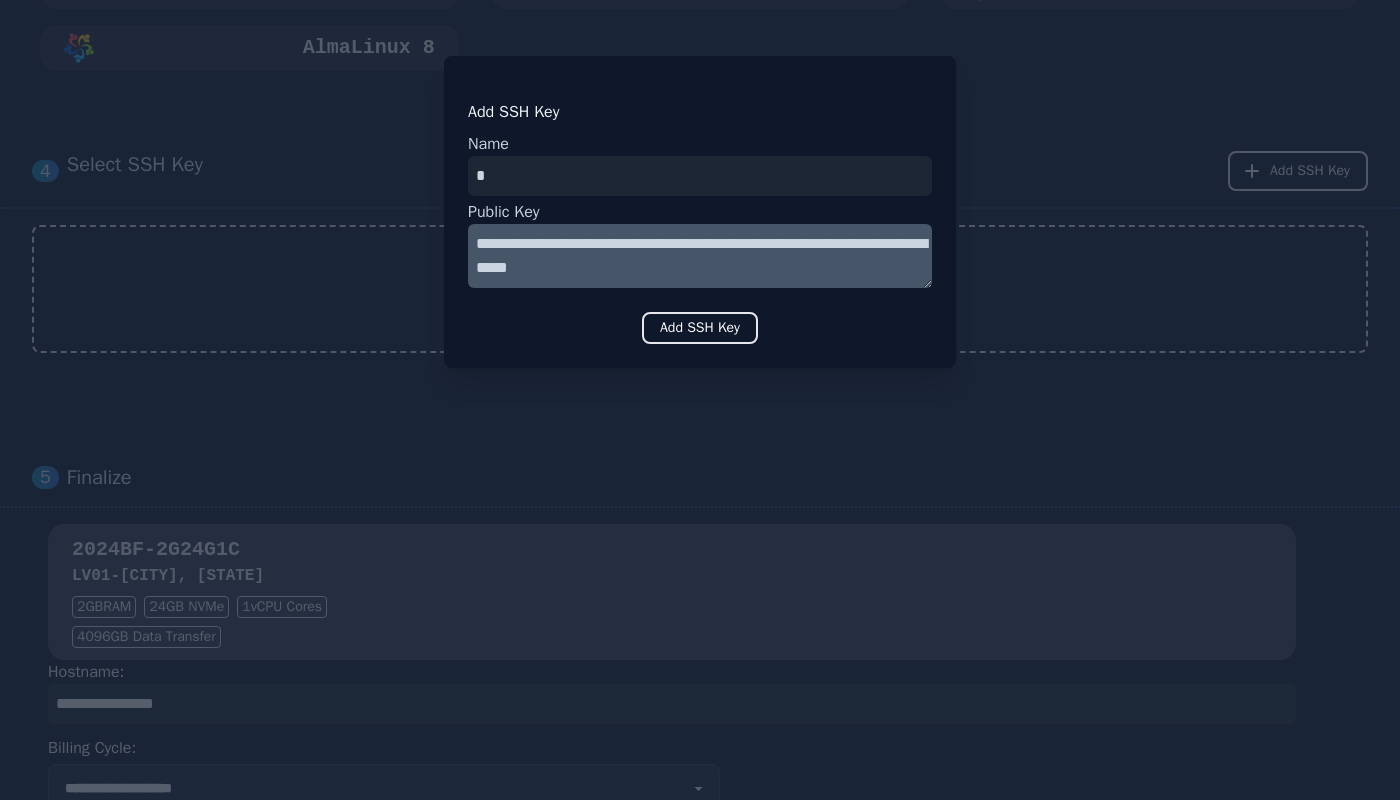 scroll, scrollTop: 0, scrollLeft: 0, axis: both 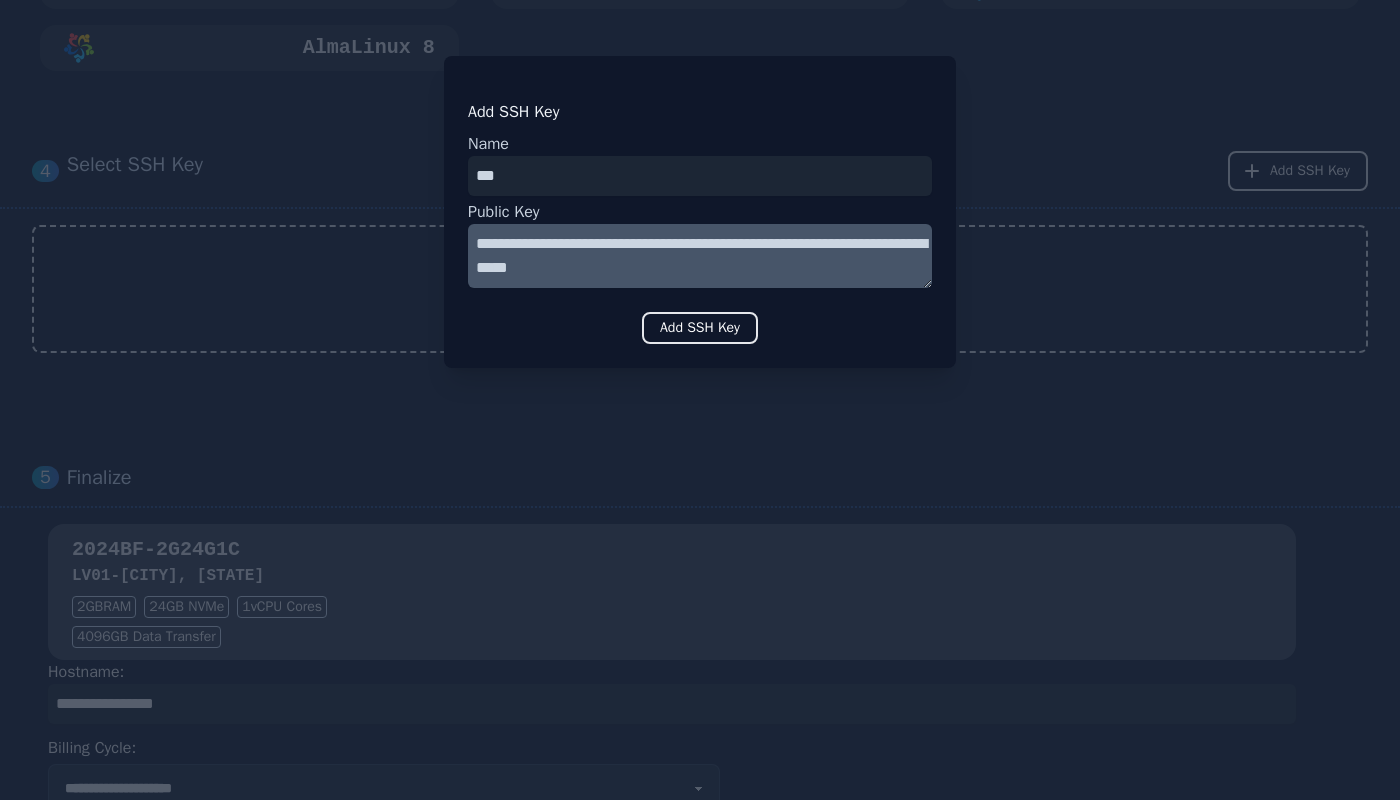 type on "***" 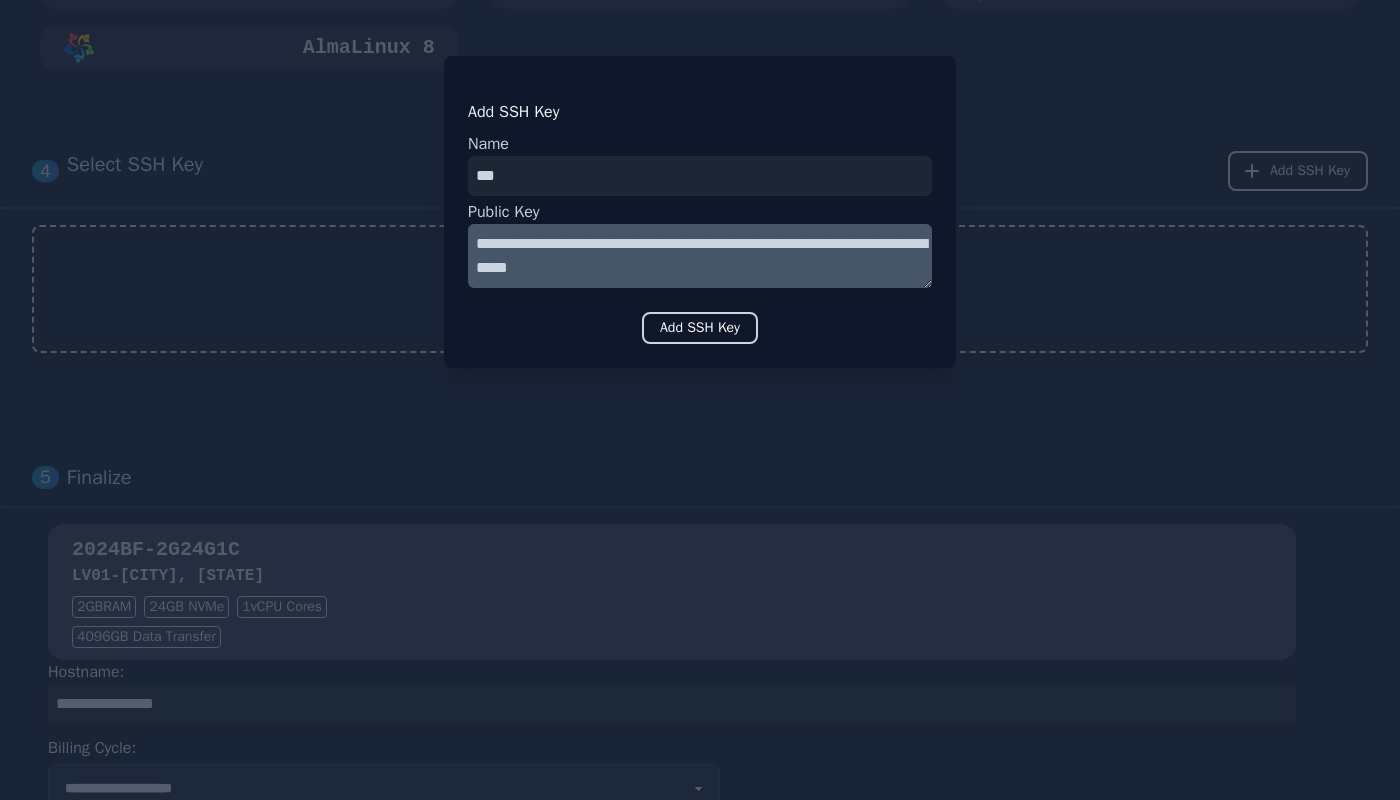 click on "Add SSH Key" at bounding box center [700, 328] 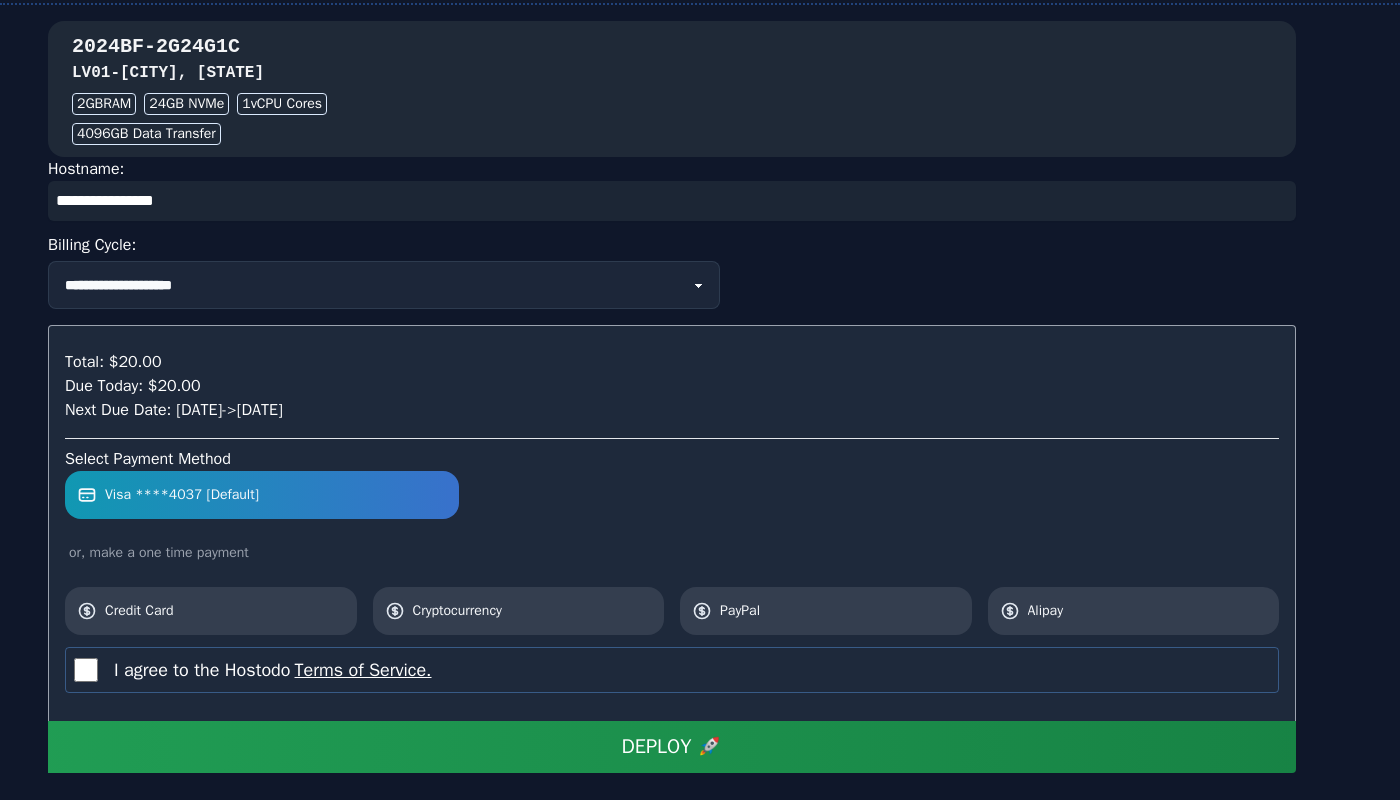 scroll, scrollTop: 1876, scrollLeft: 0, axis: vertical 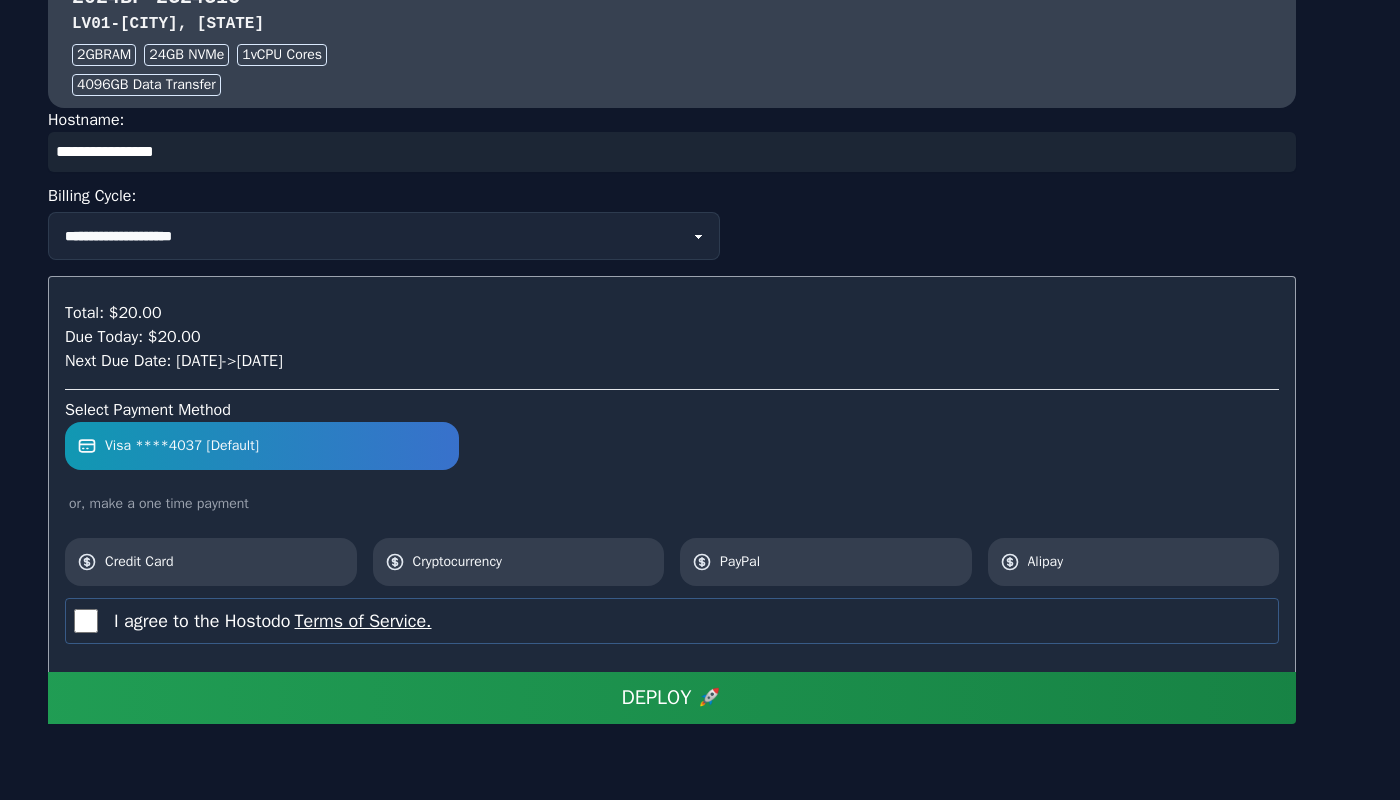 drag, startPoint x: 260, startPoint y: 218, endPoint x: -2, endPoint y: 229, distance: 262.2308 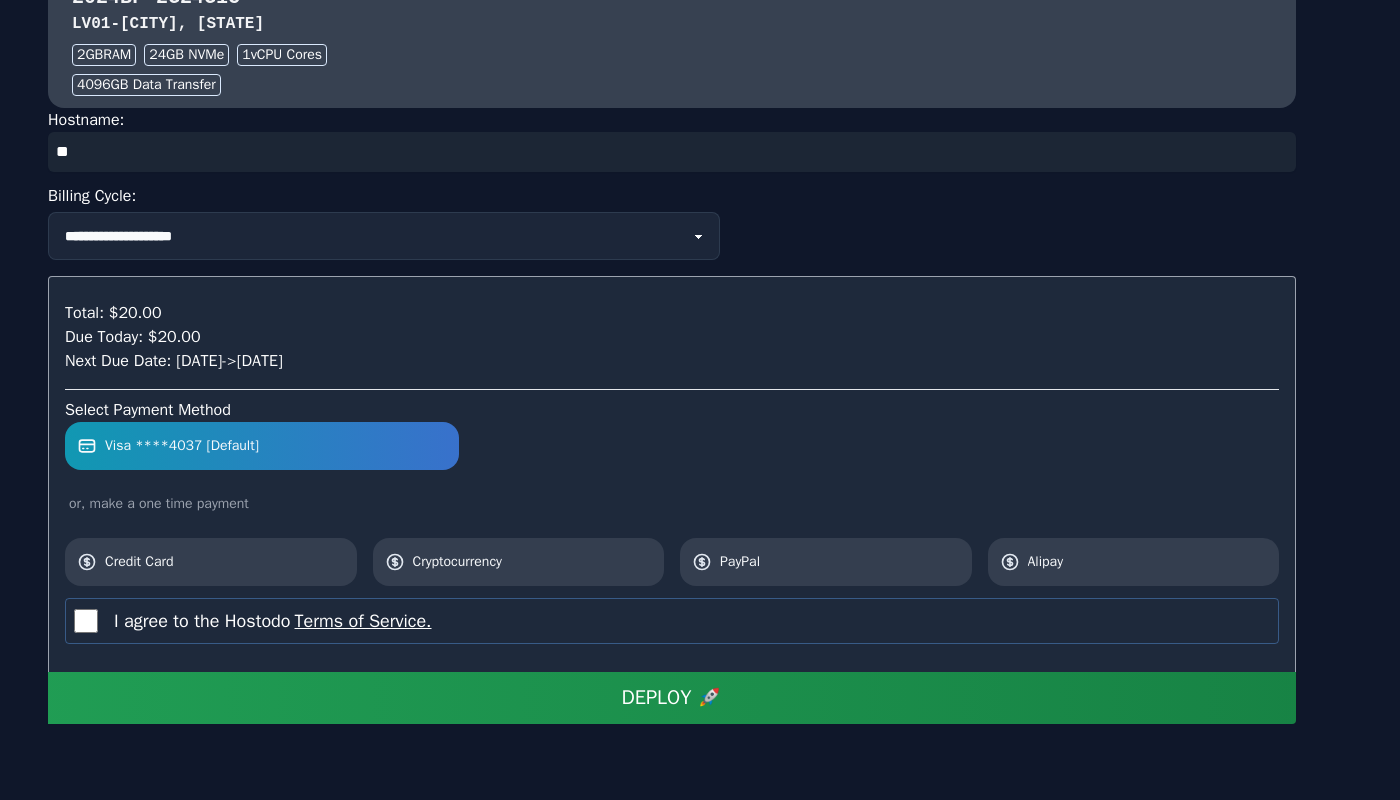 type on "*" 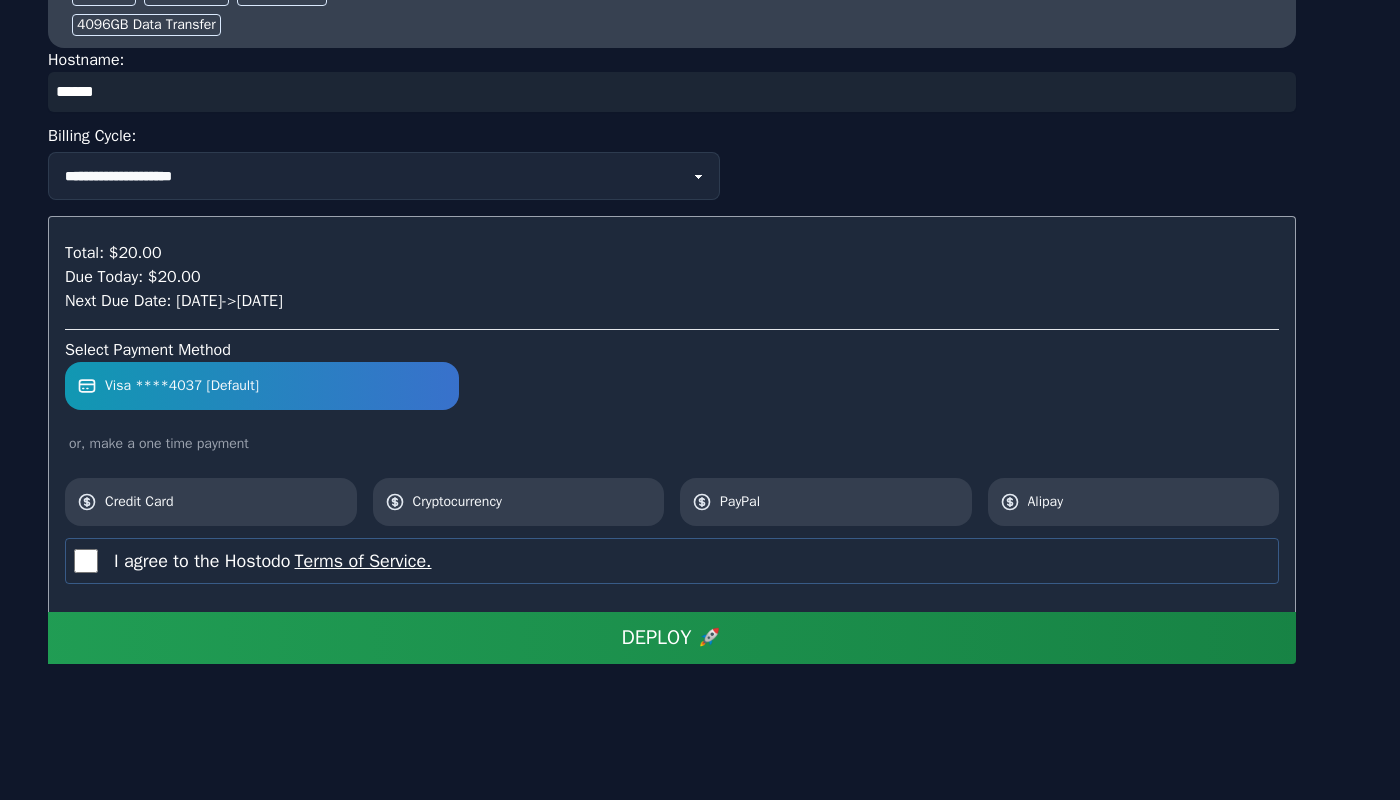 scroll, scrollTop: 2008, scrollLeft: 0, axis: vertical 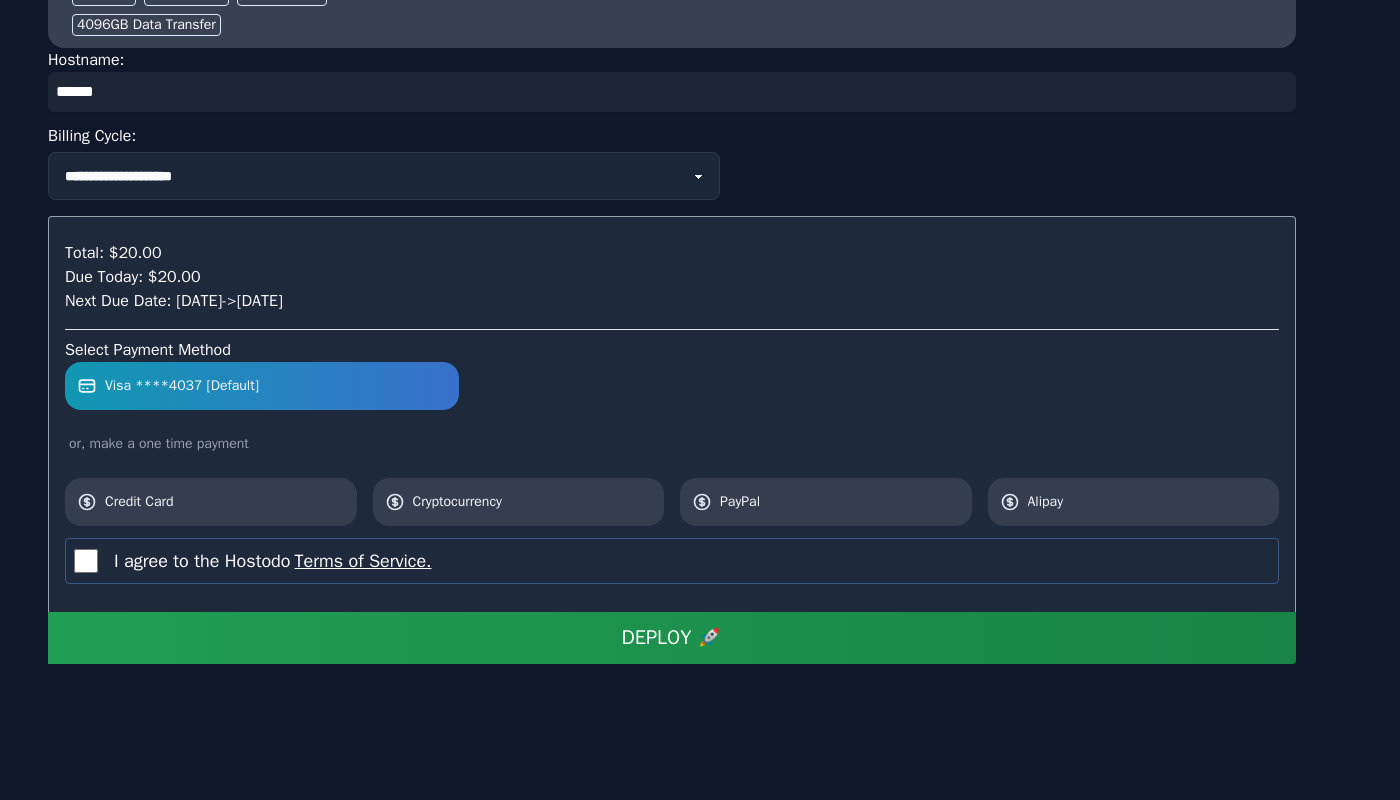 type on "******" 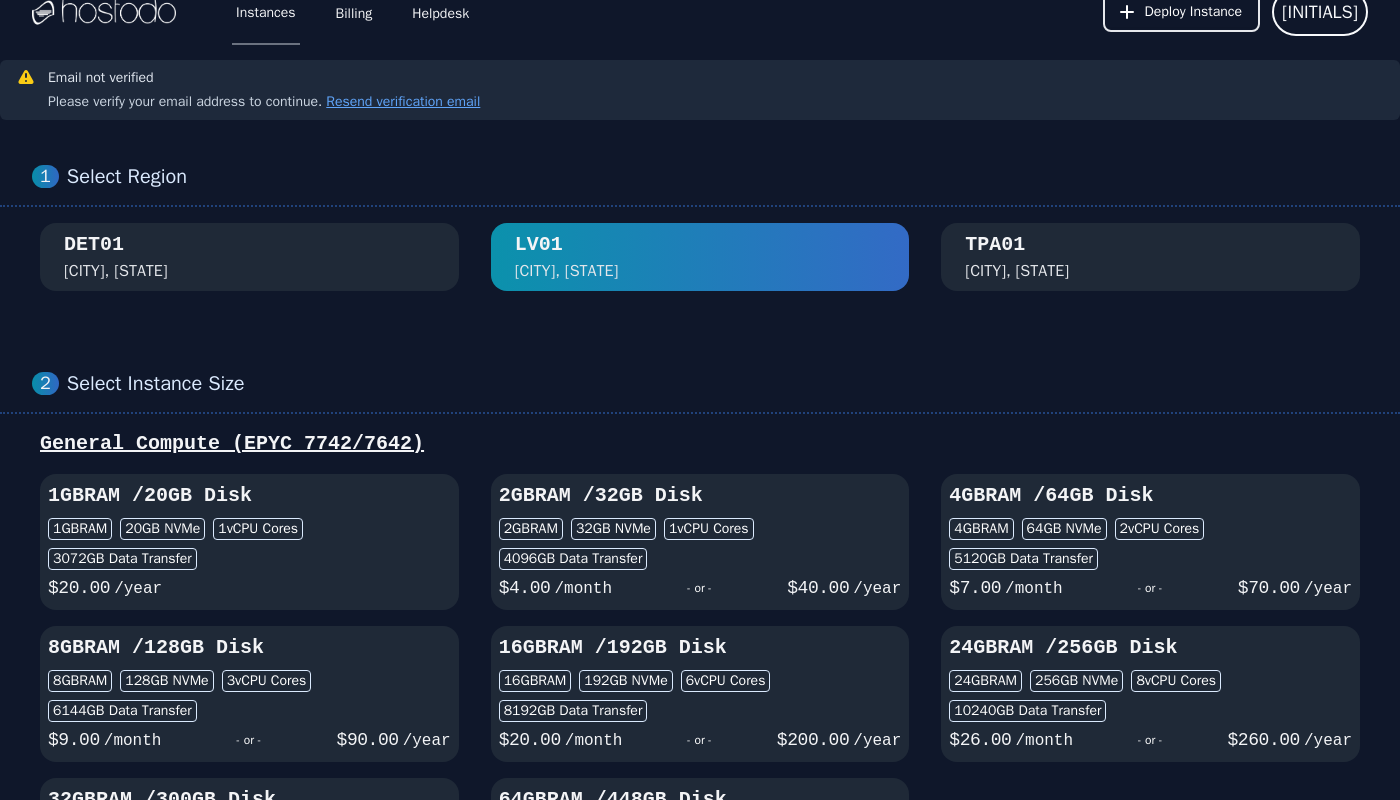 scroll, scrollTop: 0, scrollLeft: 0, axis: both 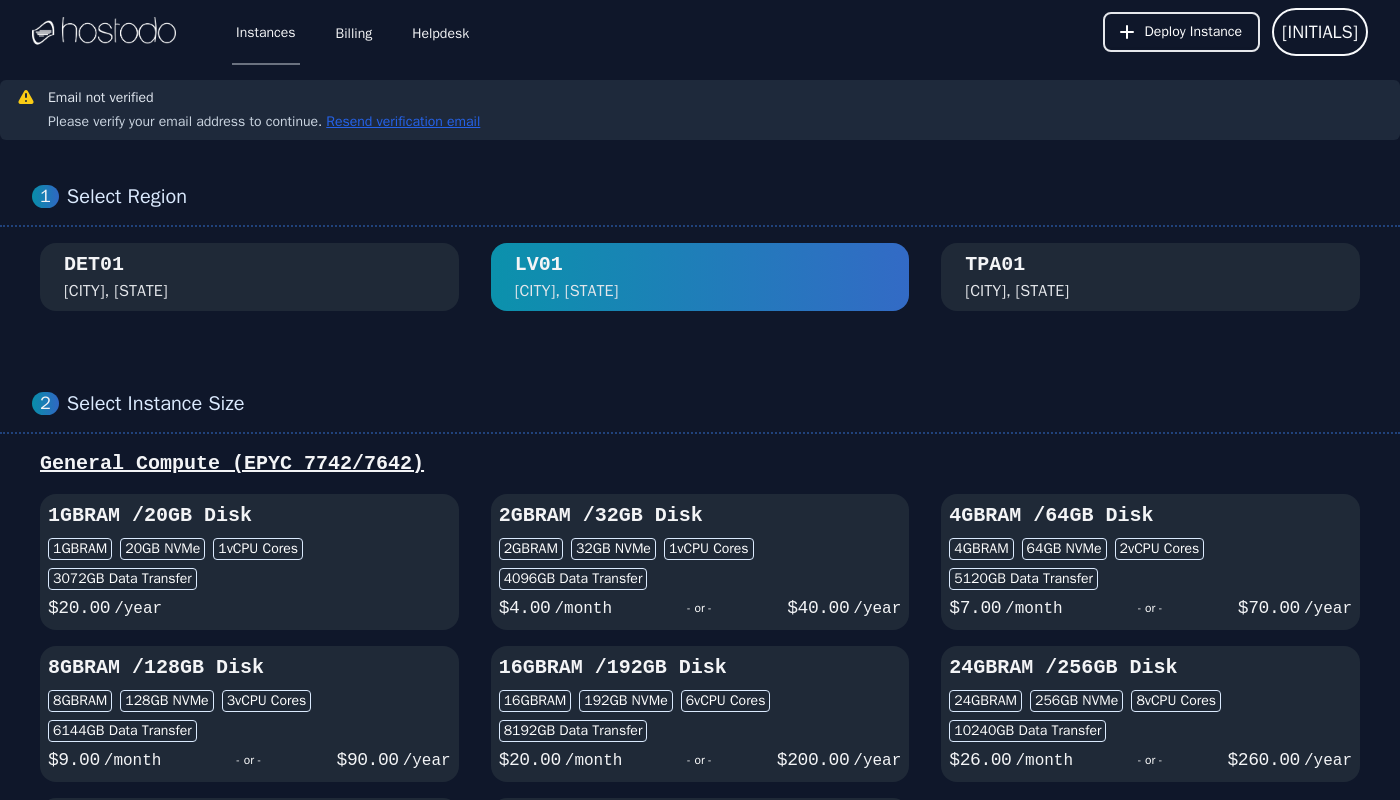 click on "Resend verification email" at bounding box center [401, 122] 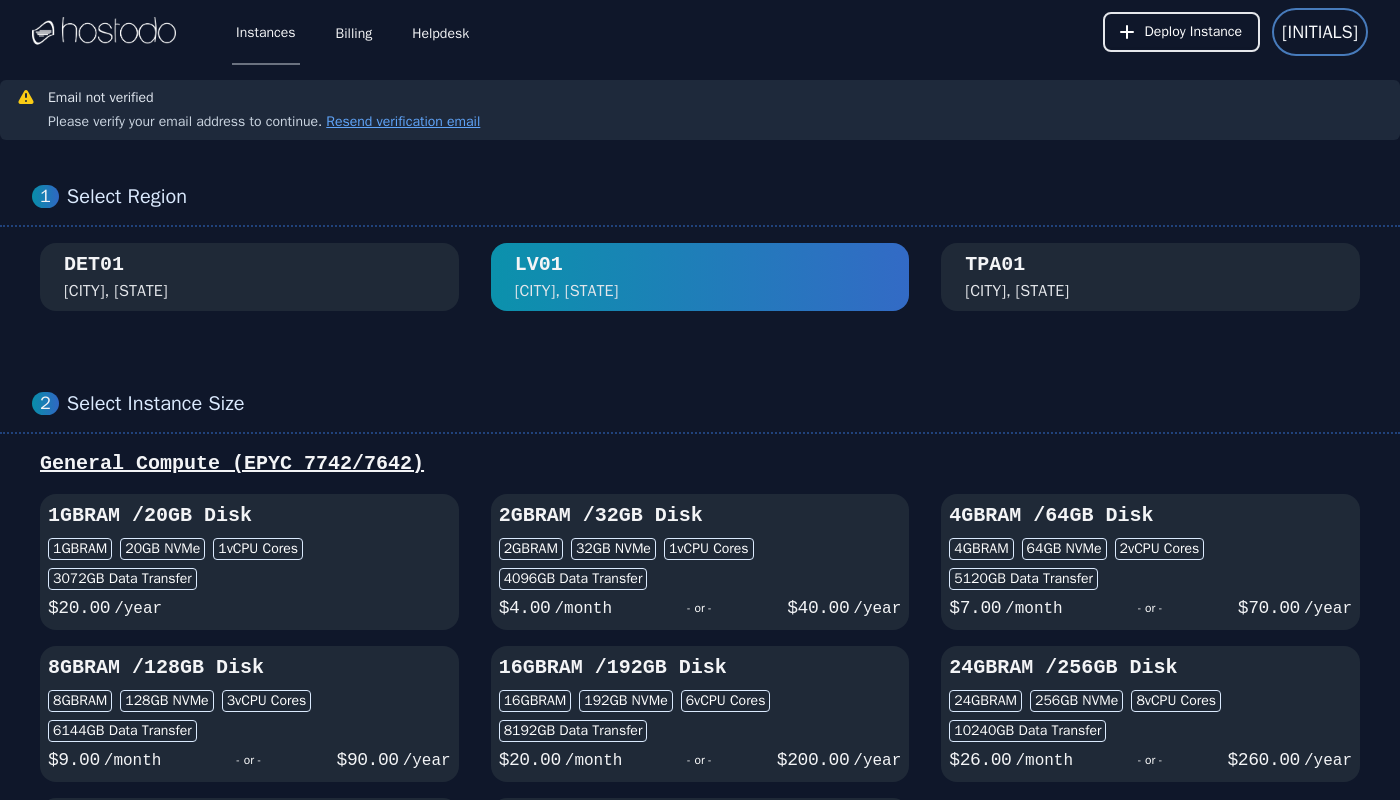 click on "VL" at bounding box center [1320, 32] 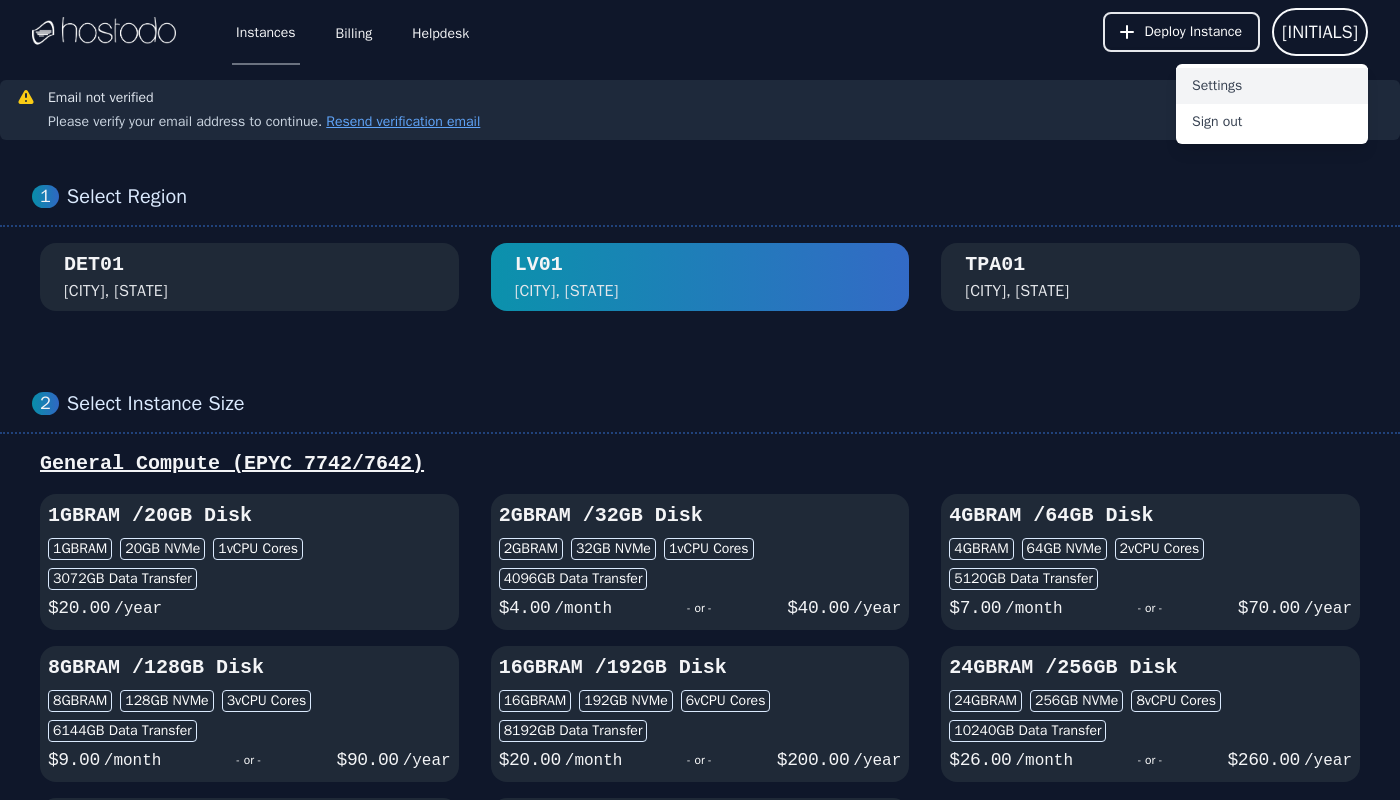 click on "Settings" at bounding box center [1272, 86] 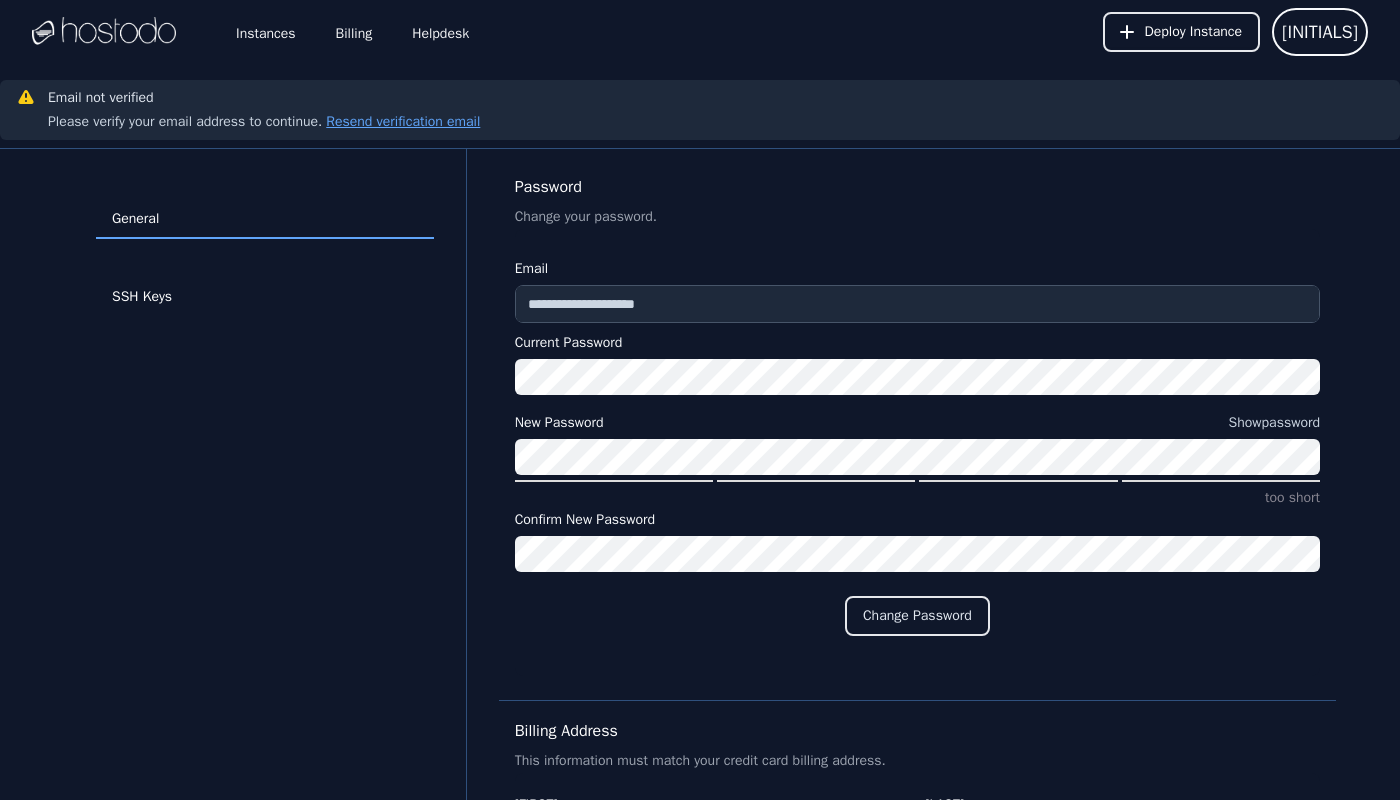click on "**********" at bounding box center (917, 424) 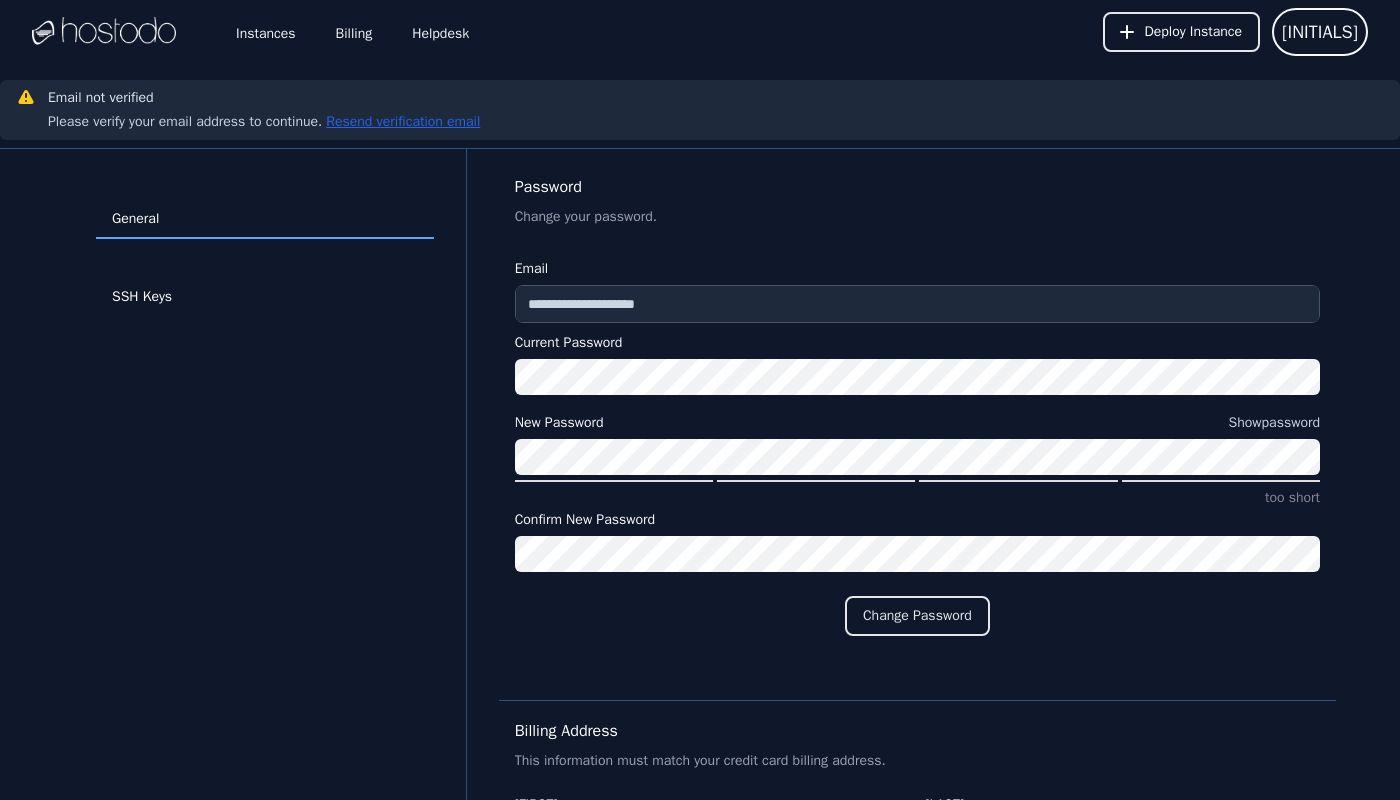 click on "Resend verification email" at bounding box center (401, 122) 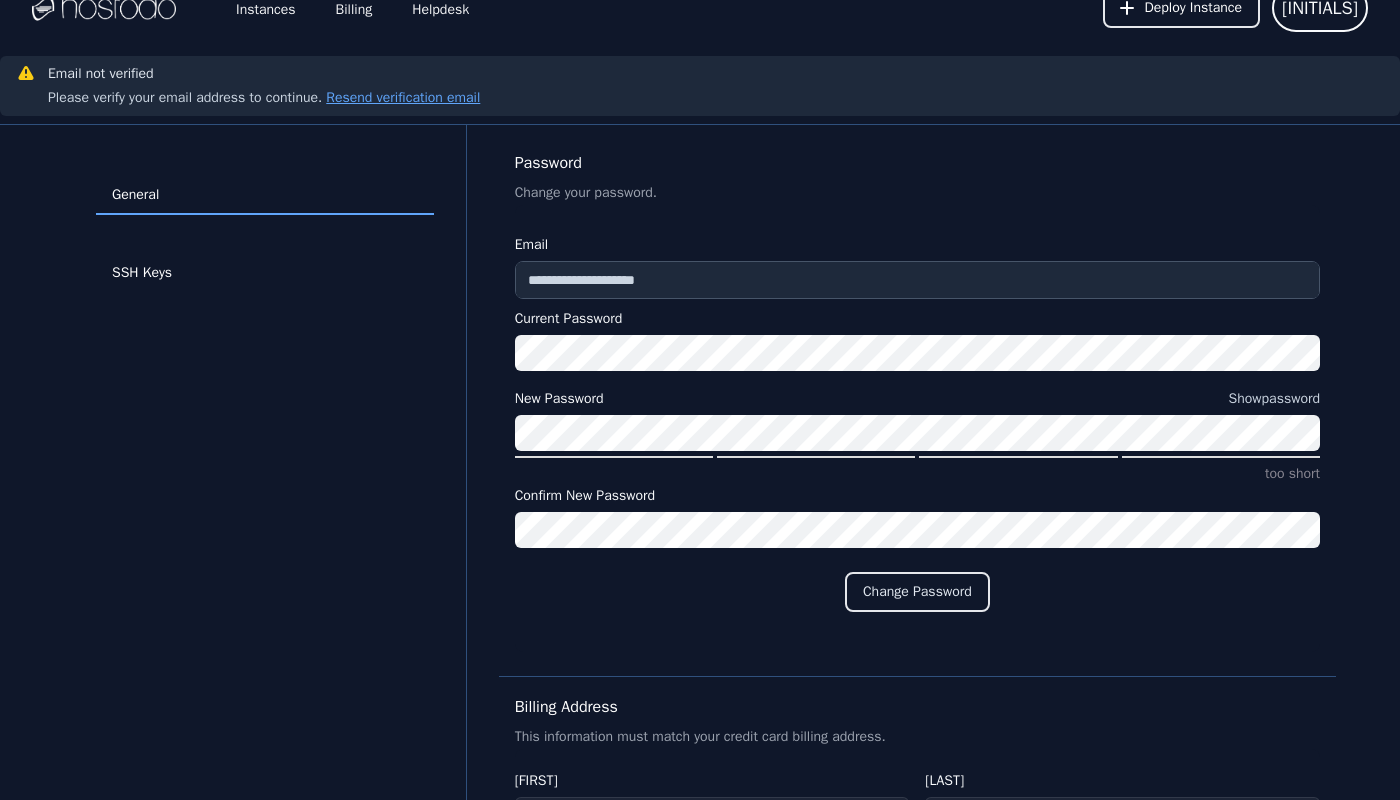 scroll, scrollTop: 0, scrollLeft: 0, axis: both 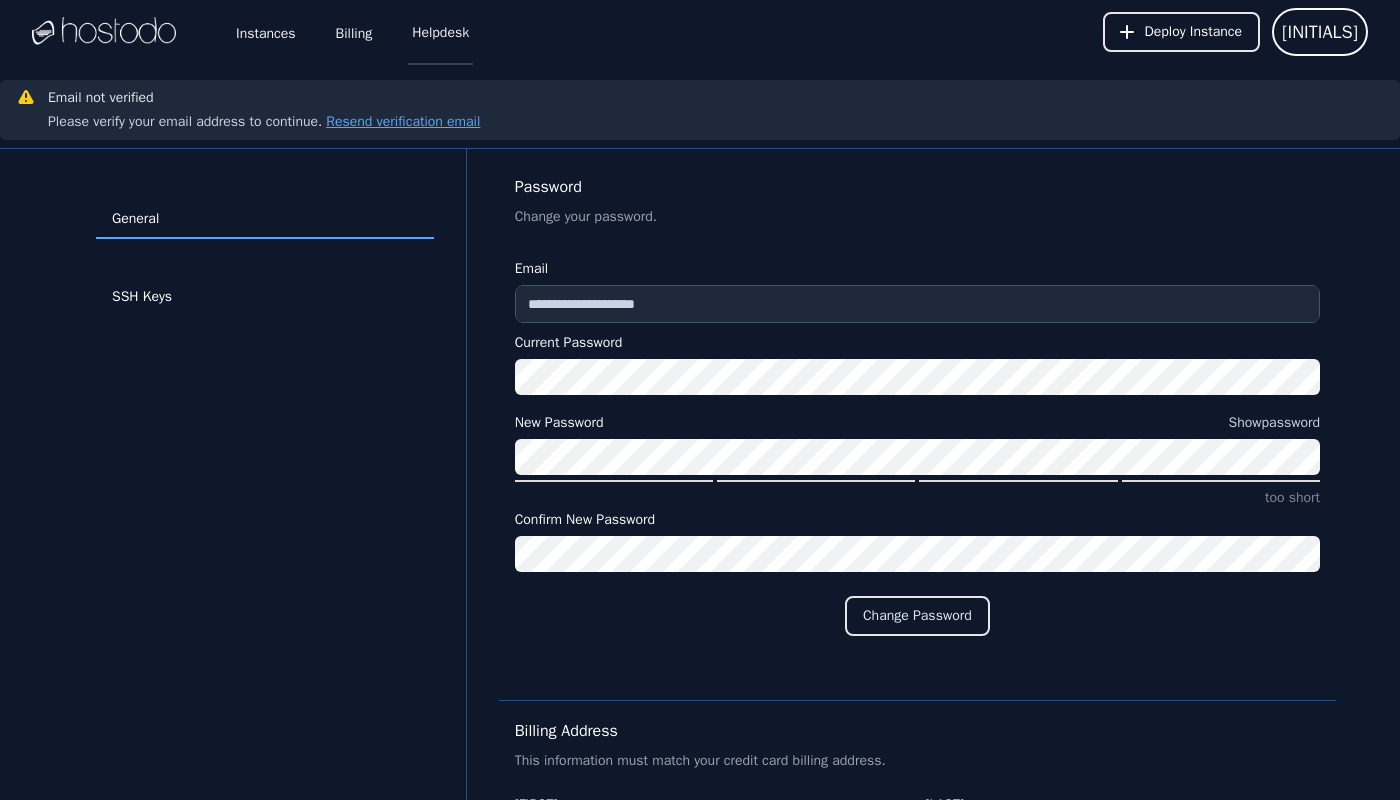 click on "Helpdesk" at bounding box center (440, 32) 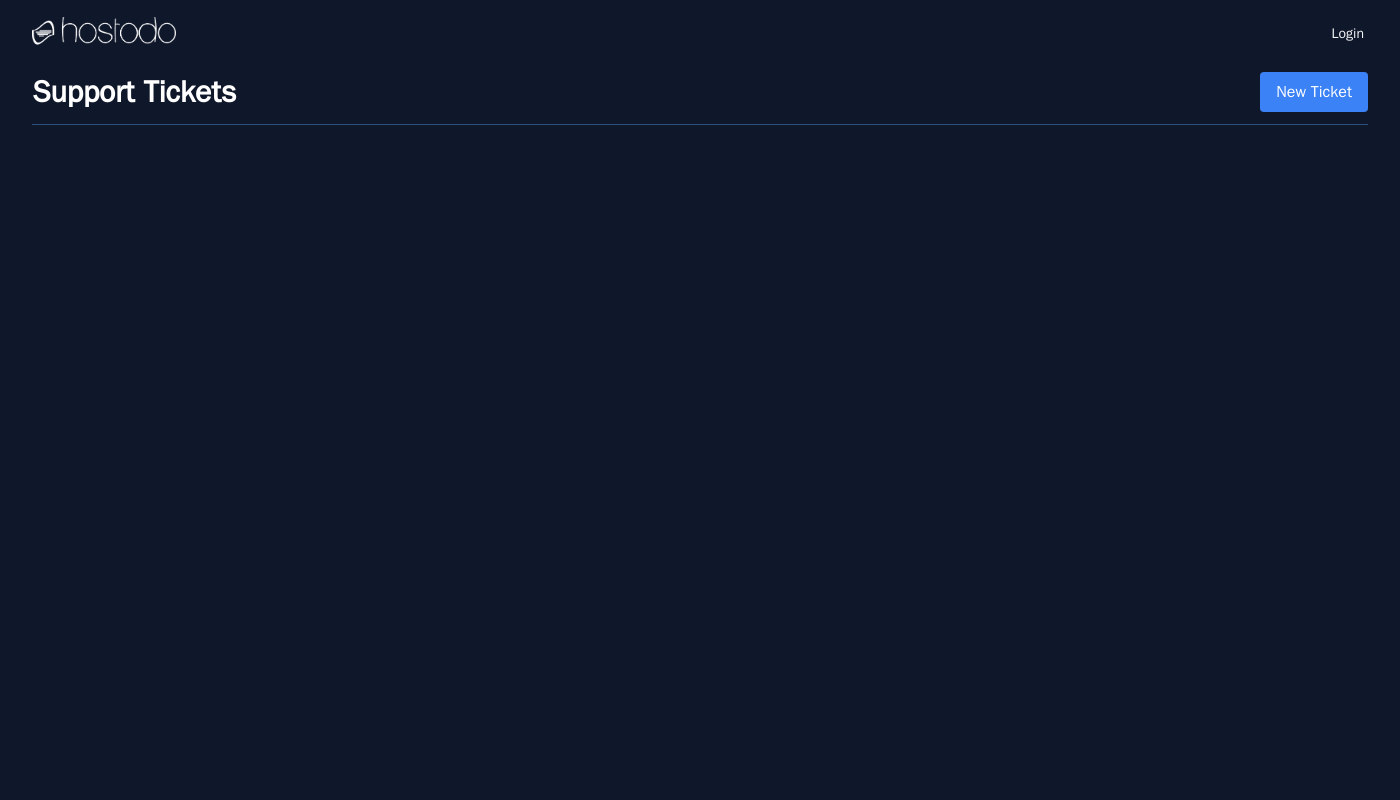 scroll, scrollTop: 0, scrollLeft: 0, axis: both 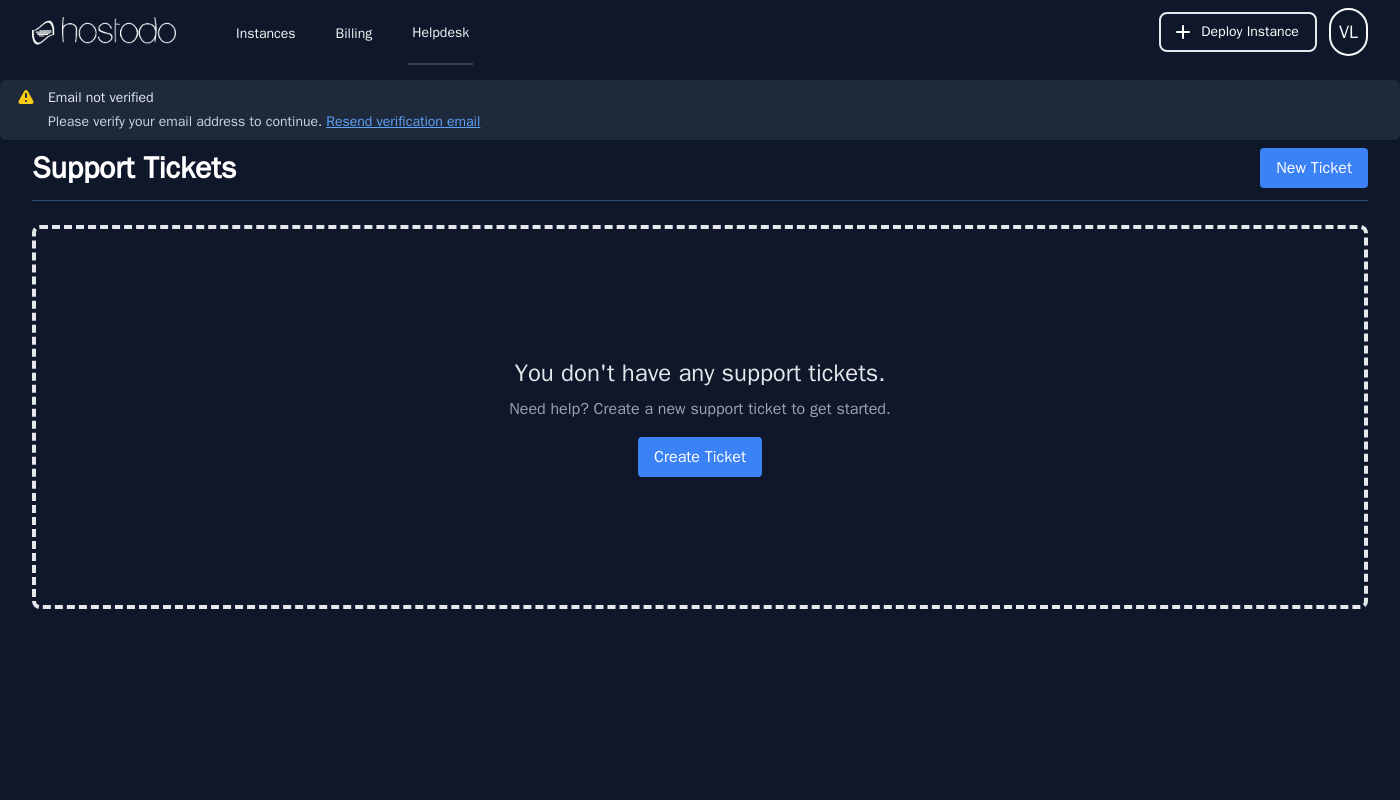 click on "Helpdesk" at bounding box center [440, 32] 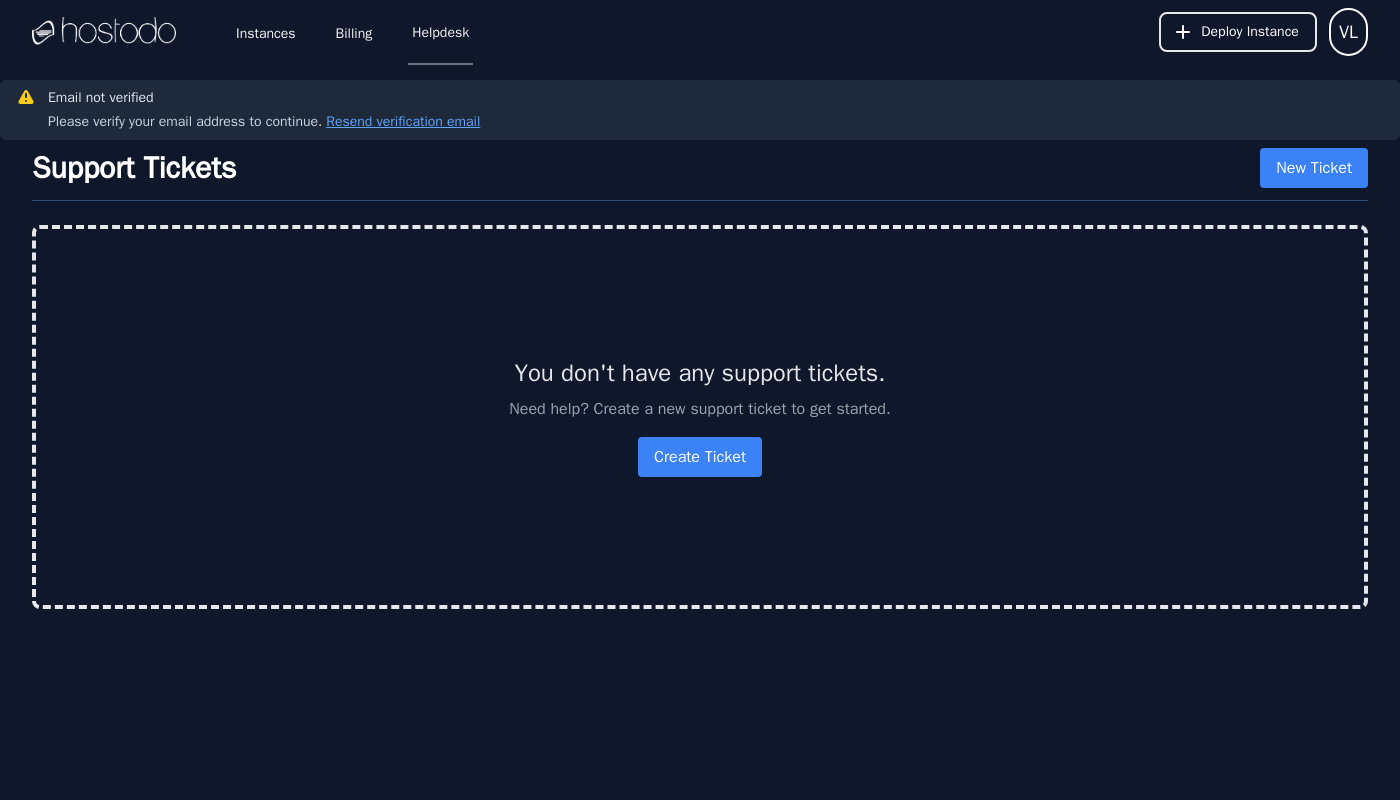 scroll, scrollTop: 0, scrollLeft: 0, axis: both 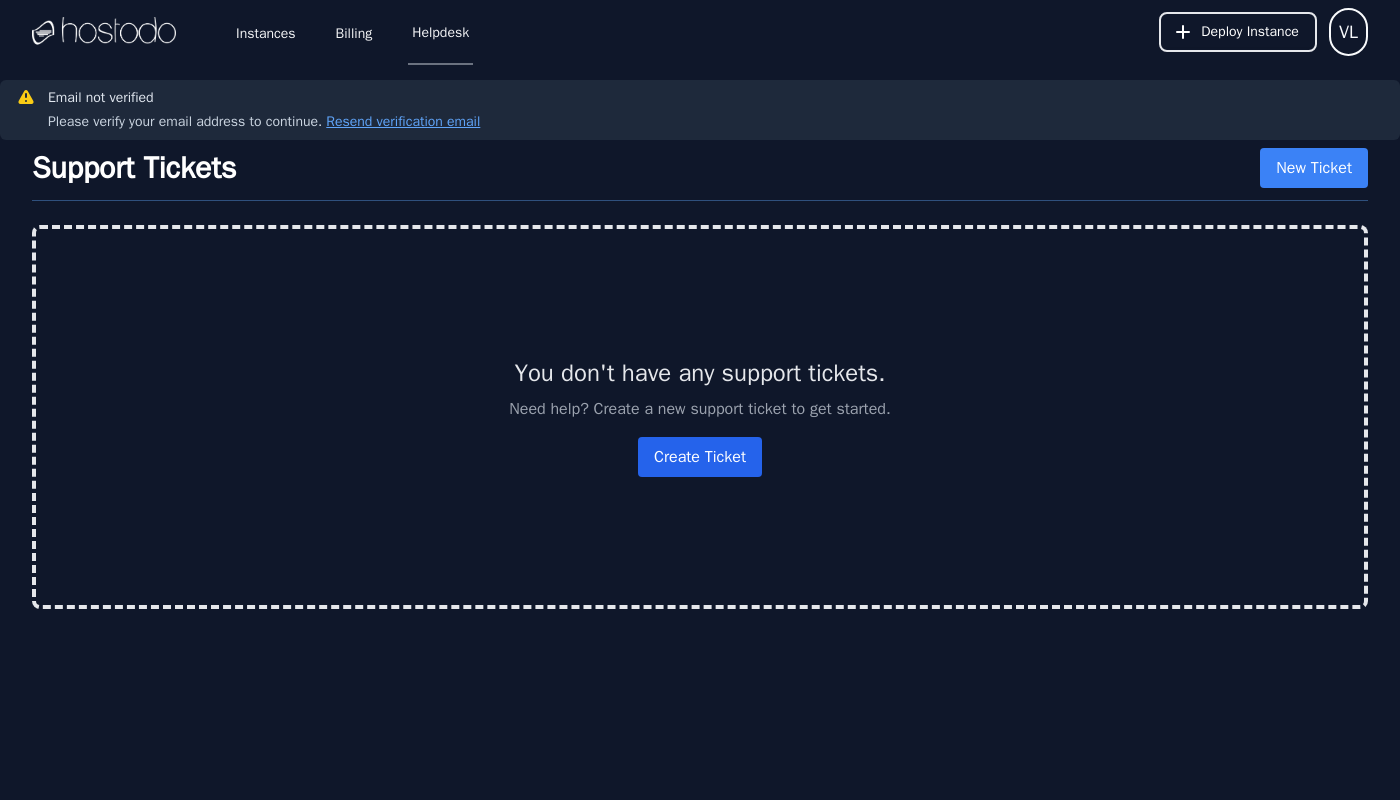 click on "Create Ticket" at bounding box center (700, 457) 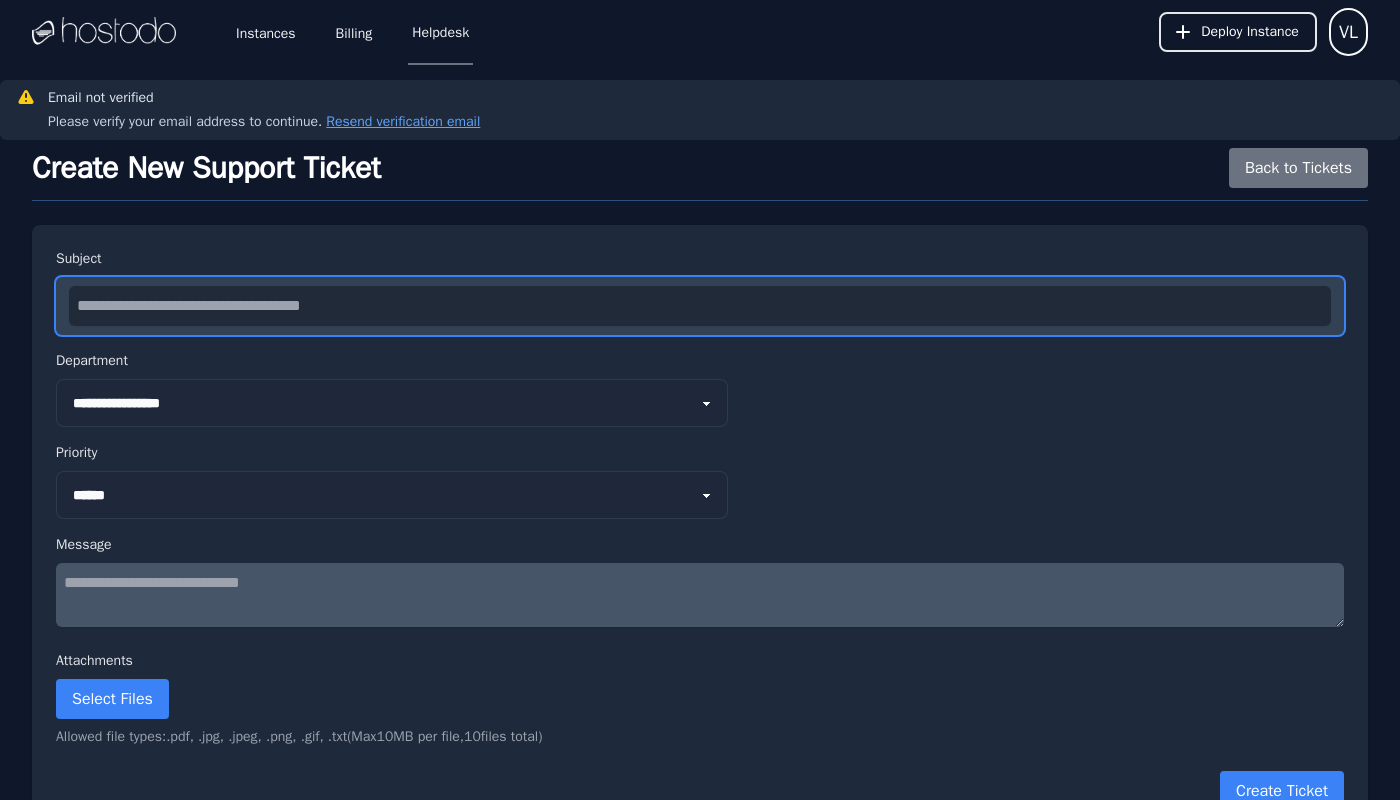 click at bounding box center [700, 306] 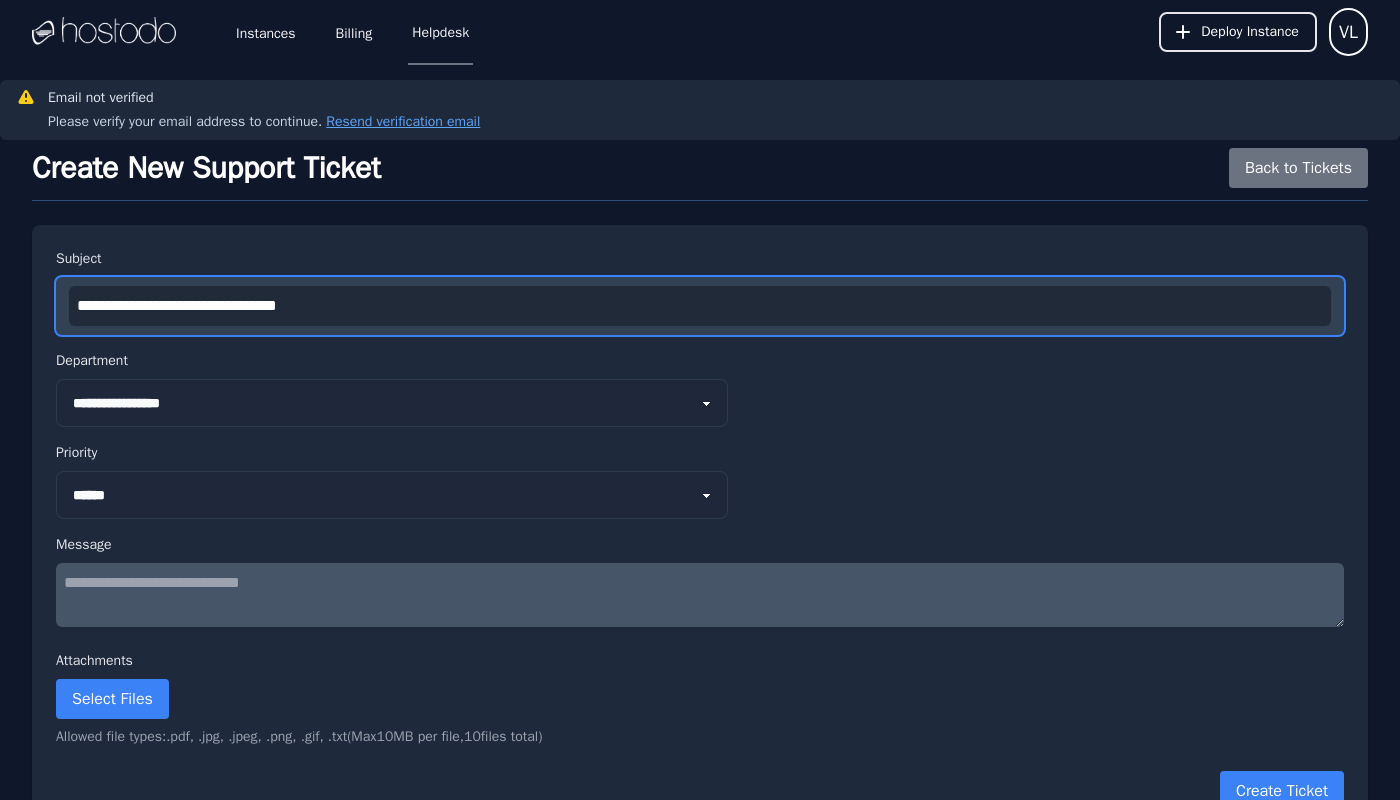 scroll, scrollTop: 35, scrollLeft: 0, axis: vertical 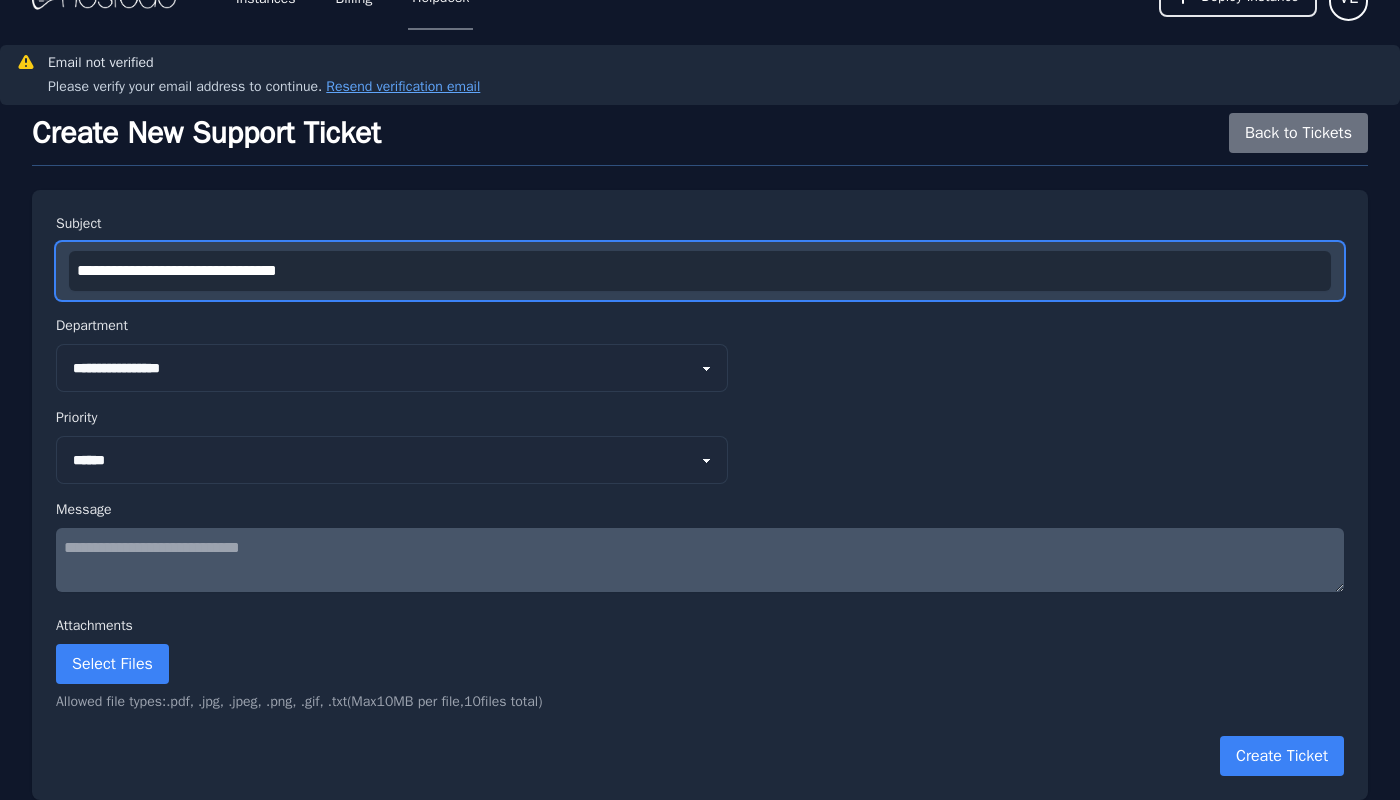 type on "**********" 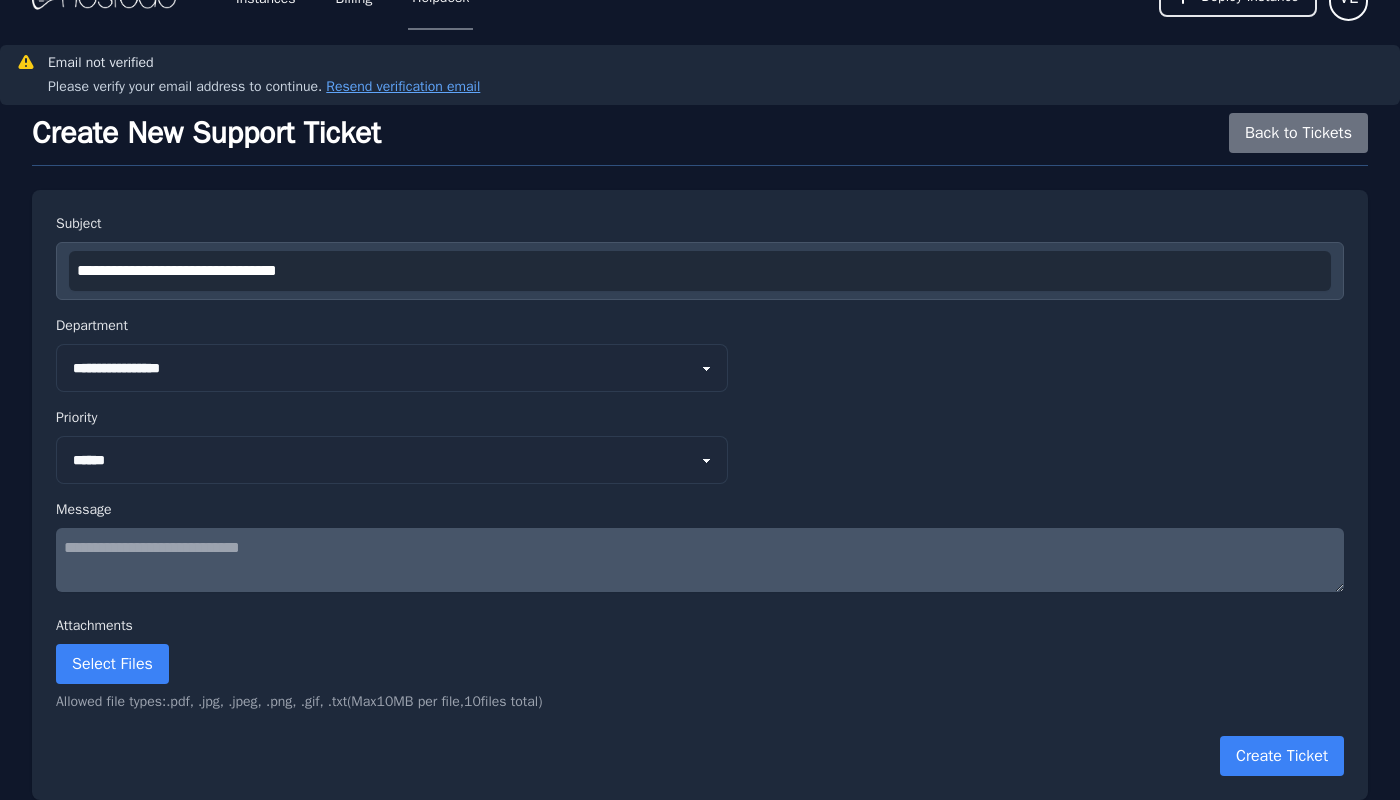 click at bounding box center [700, 560] 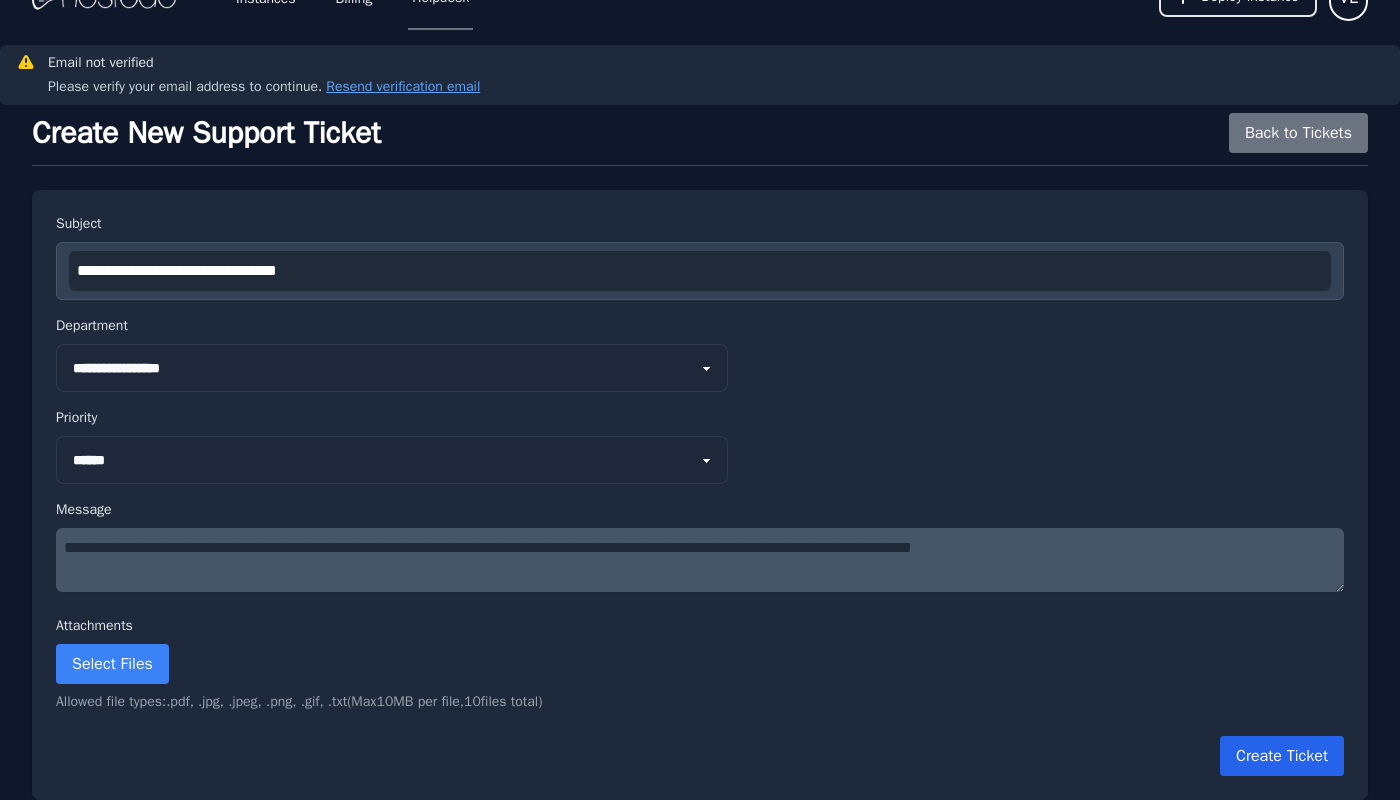 type on "**********" 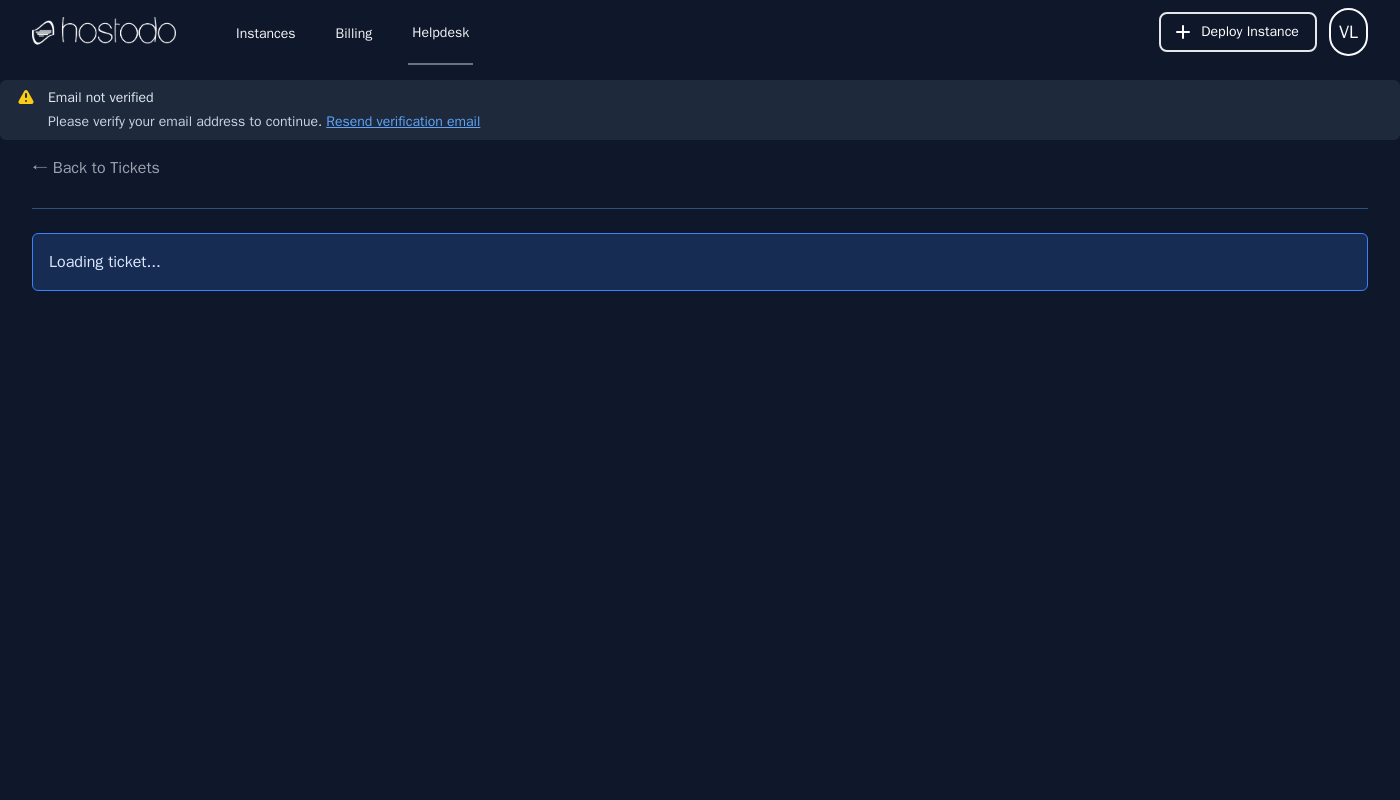 scroll, scrollTop: 0, scrollLeft: 0, axis: both 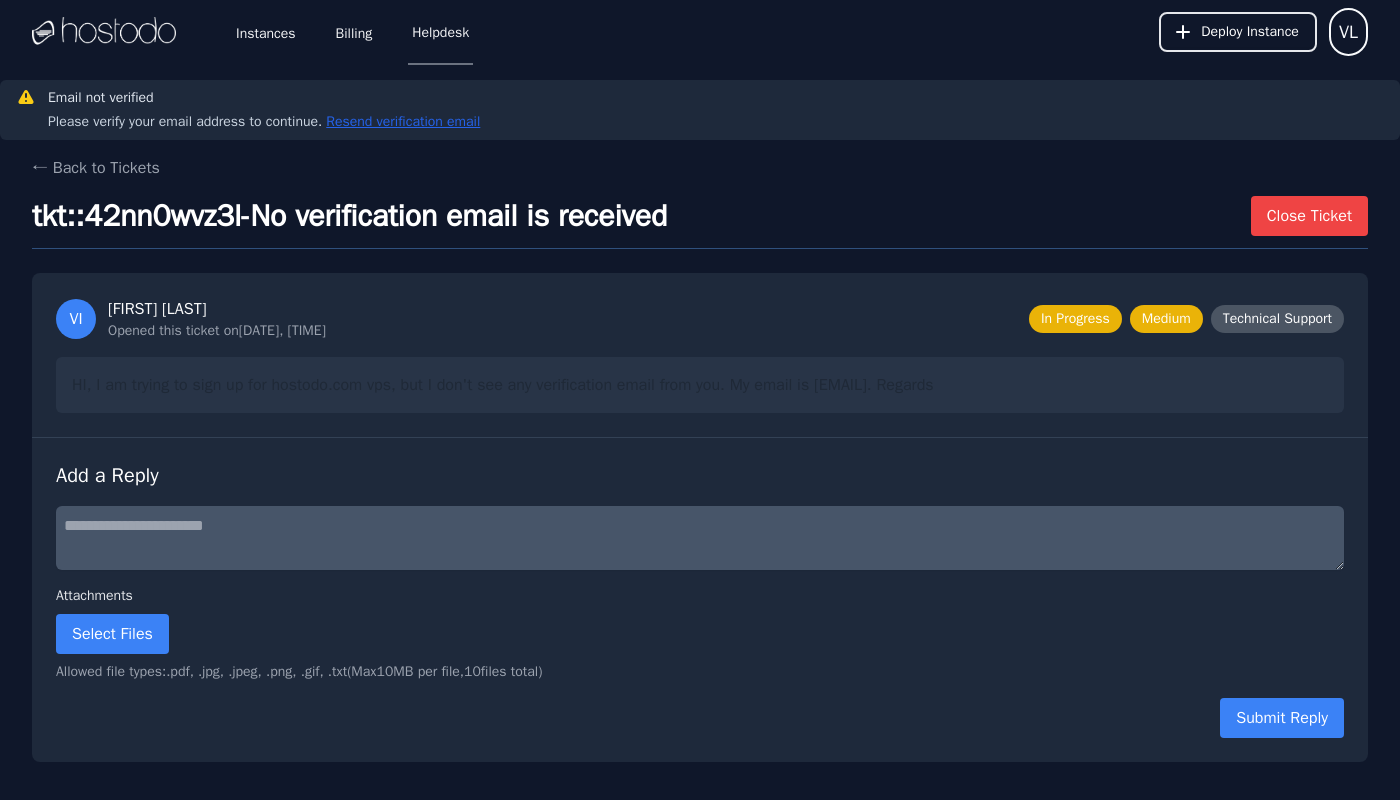 click on "Resend verification email" at bounding box center (401, 122) 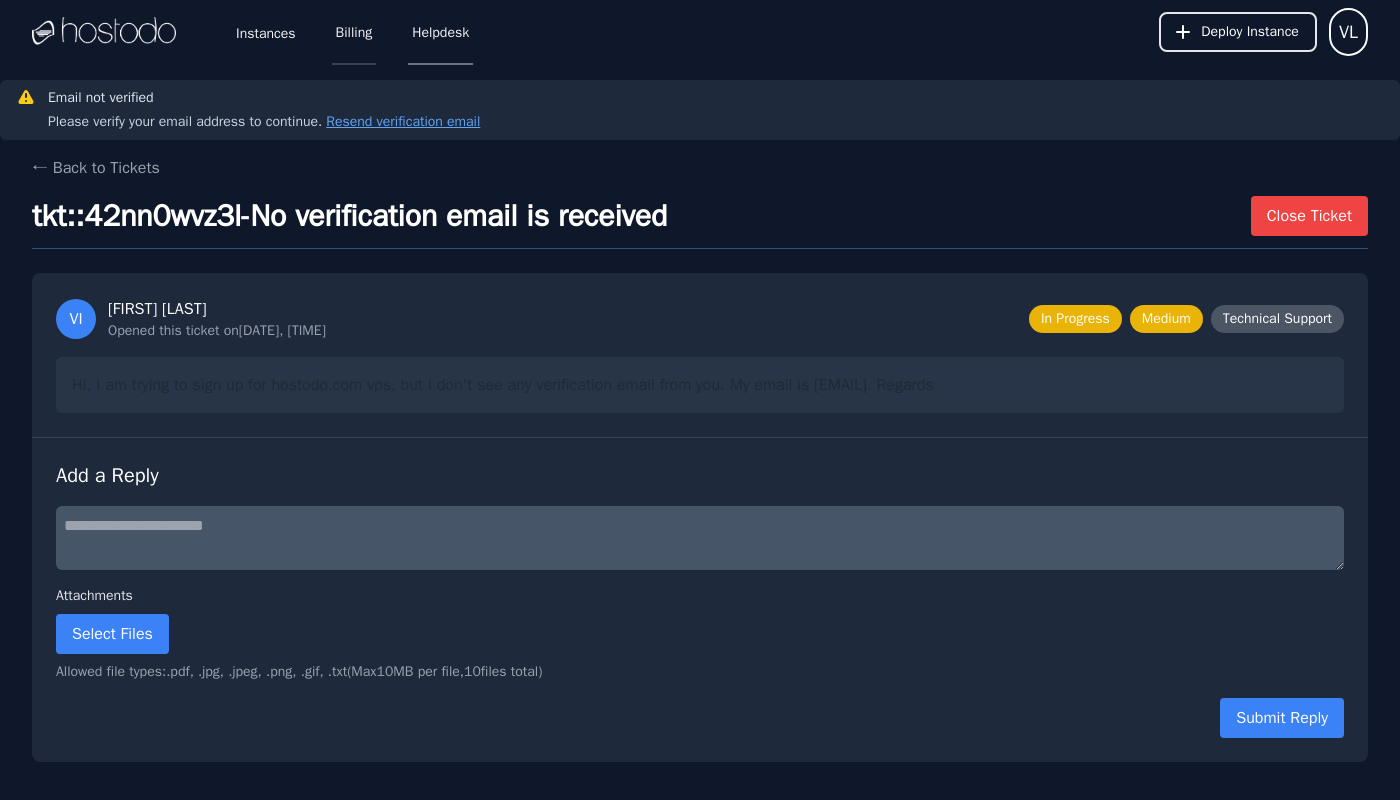click on "Billing" at bounding box center (354, 32) 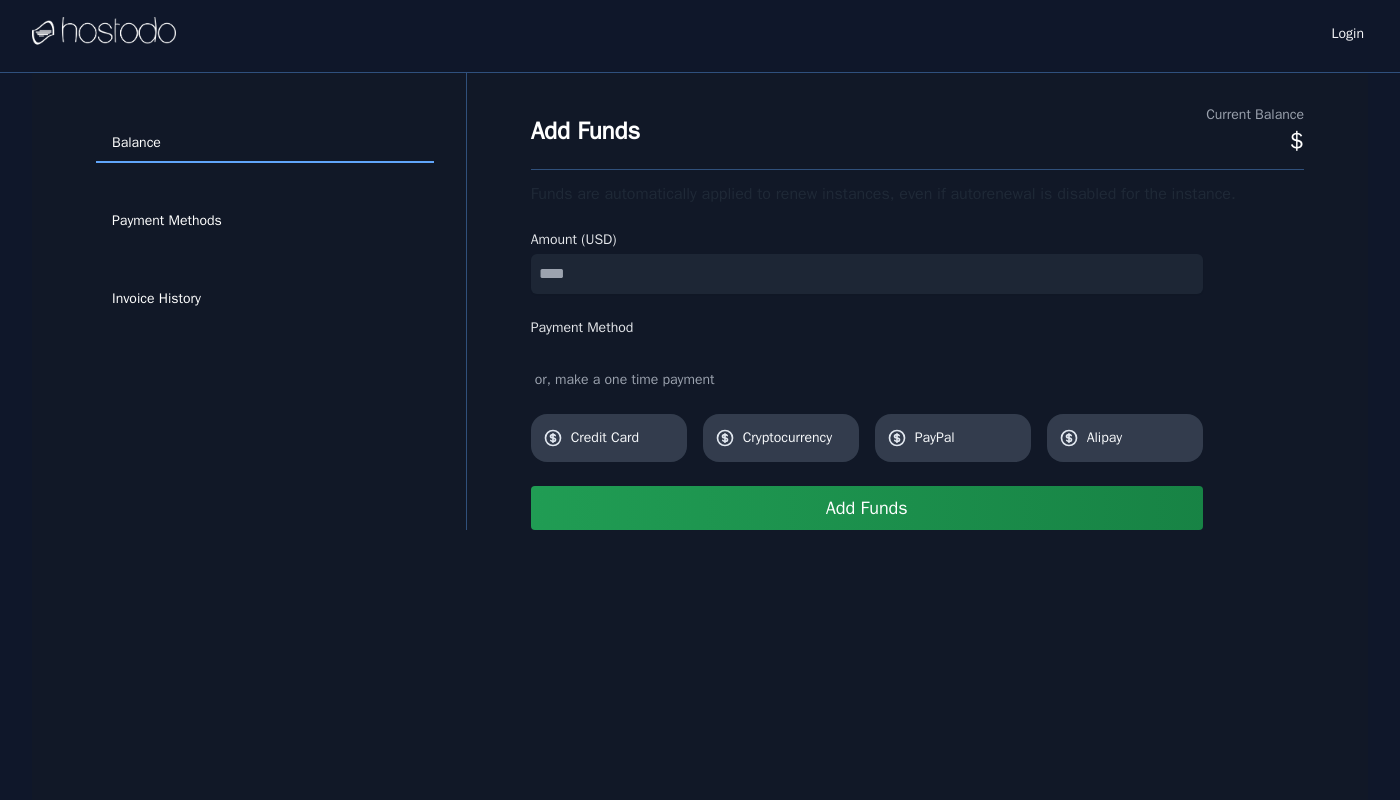 scroll, scrollTop: 0, scrollLeft: 0, axis: both 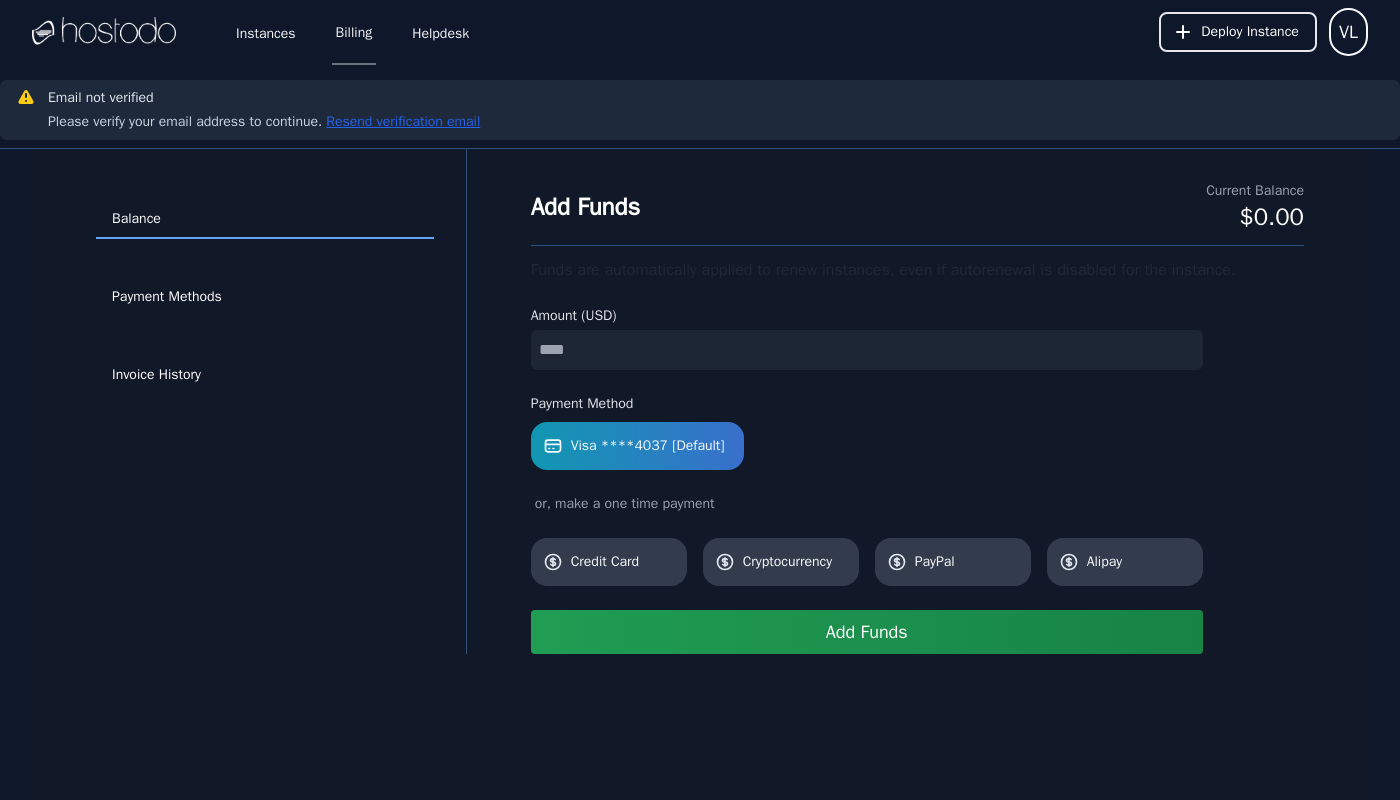 click on "Resend verification email" at bounding box center [401, 122] 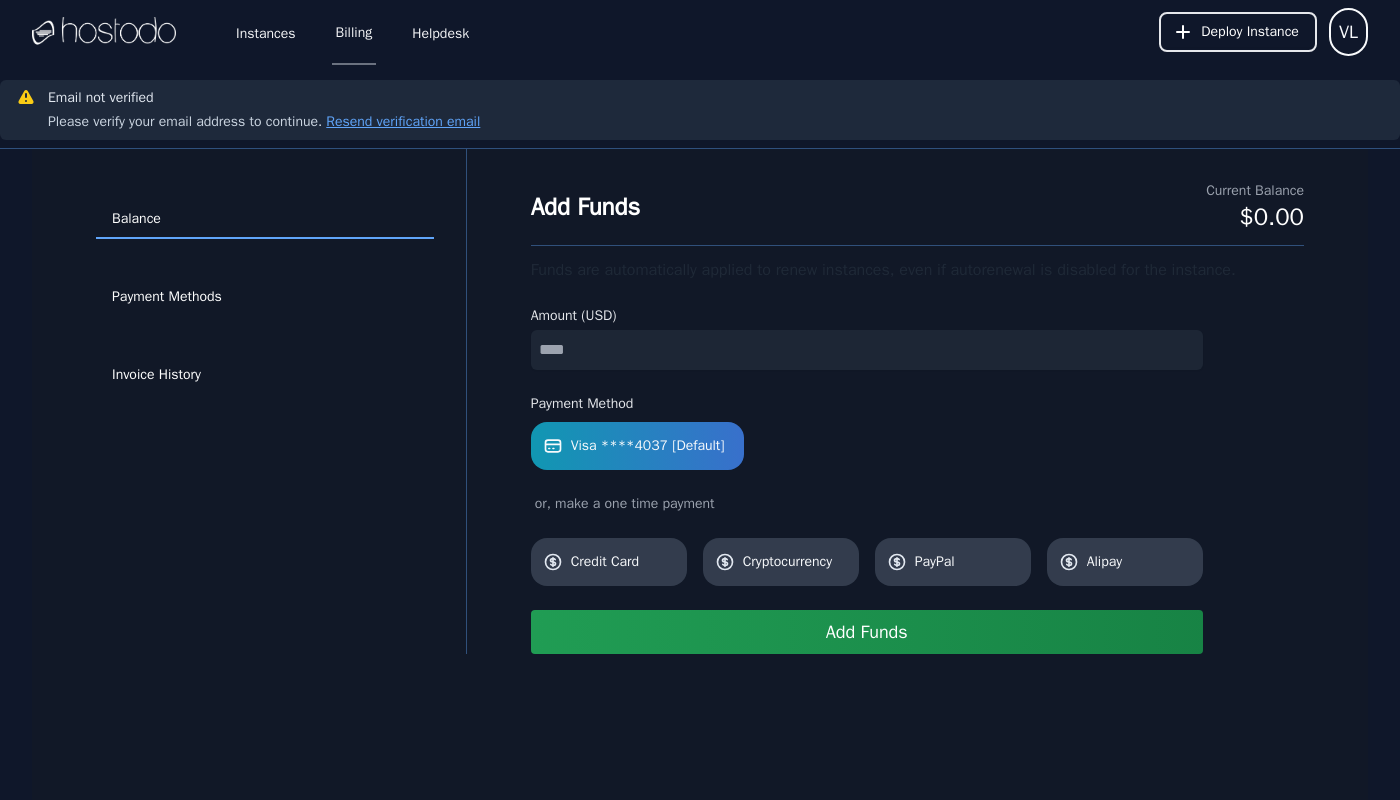 click on "Instances Billing Helpdesk" at bounding box center (336, 32) 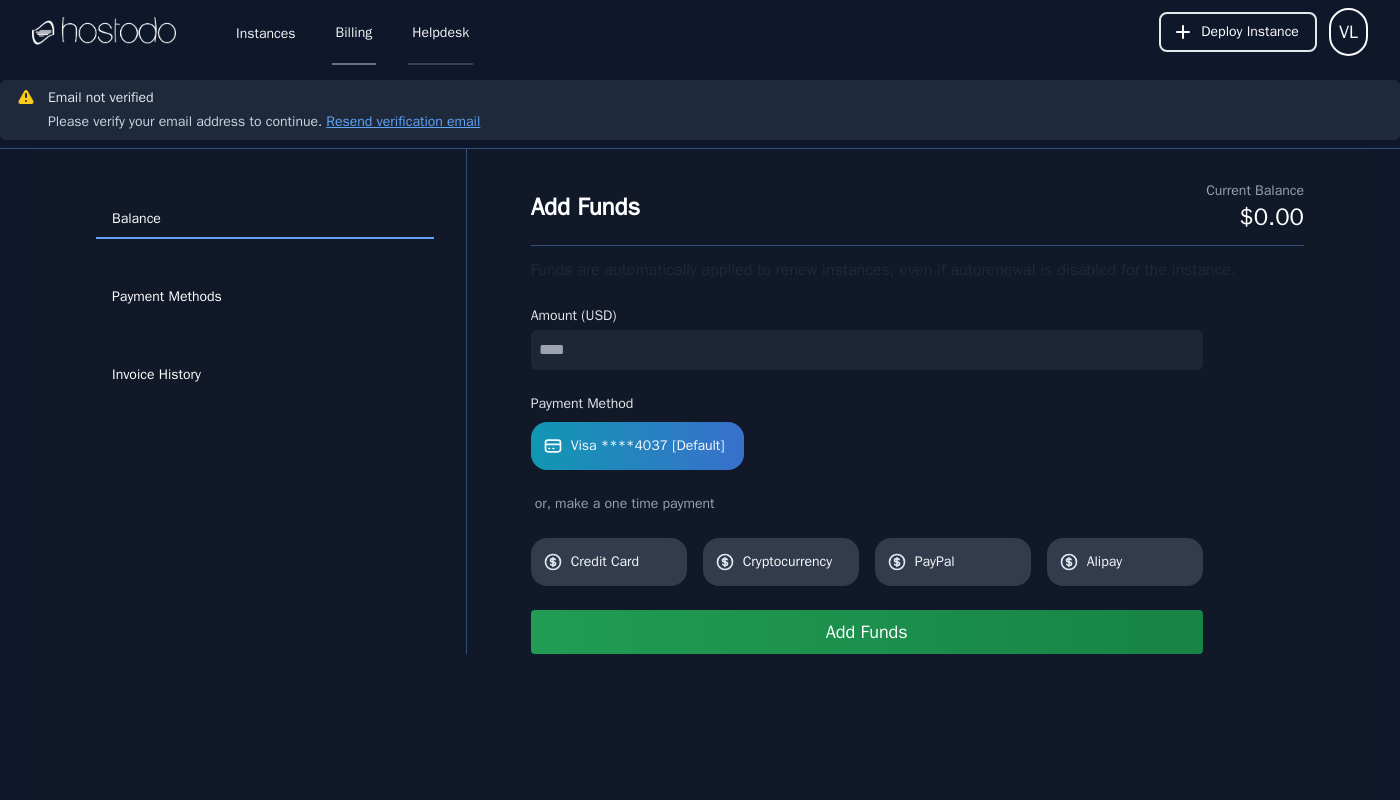 click on "Helpdesk" at bounding box center (440, 32) 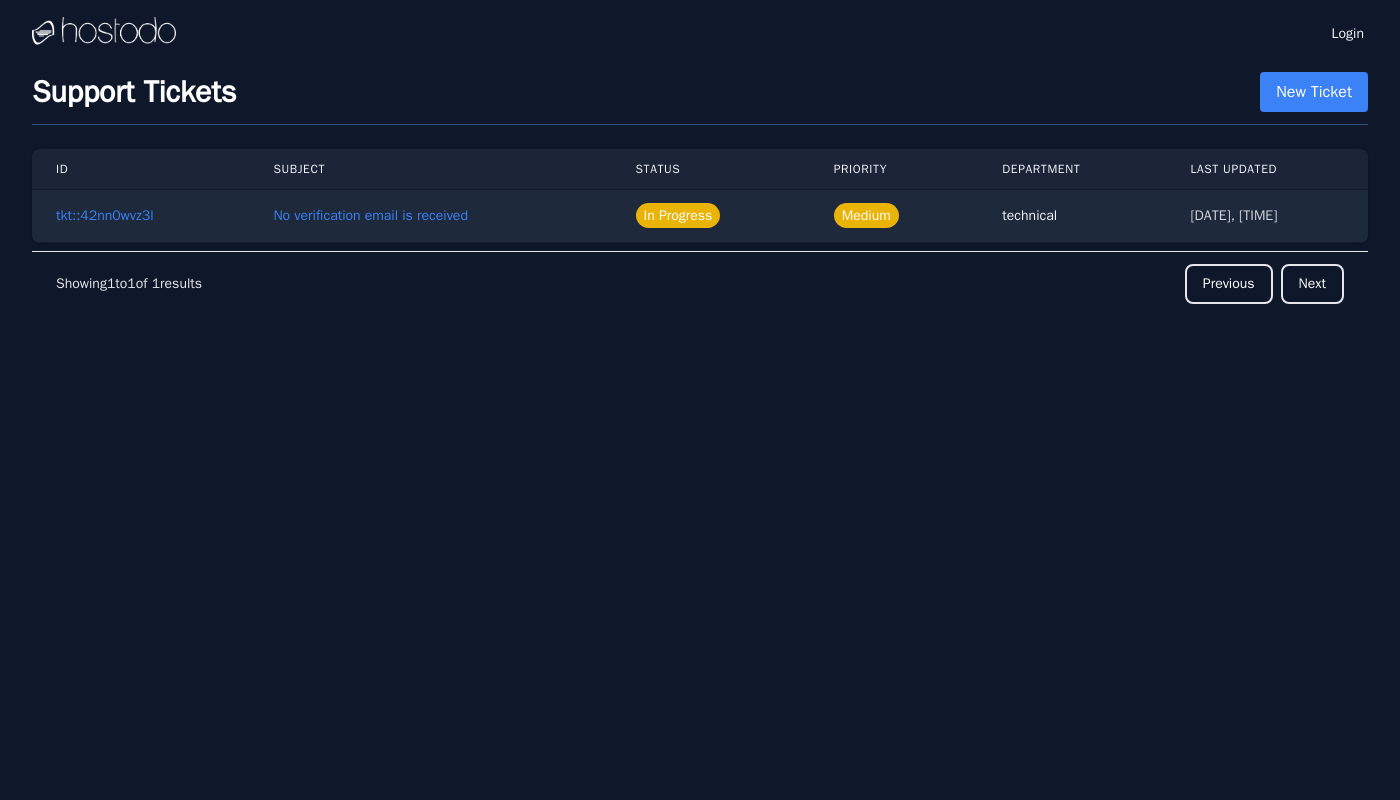 scroll, scrollTop: 0, scrollLeft: 0, axis: both 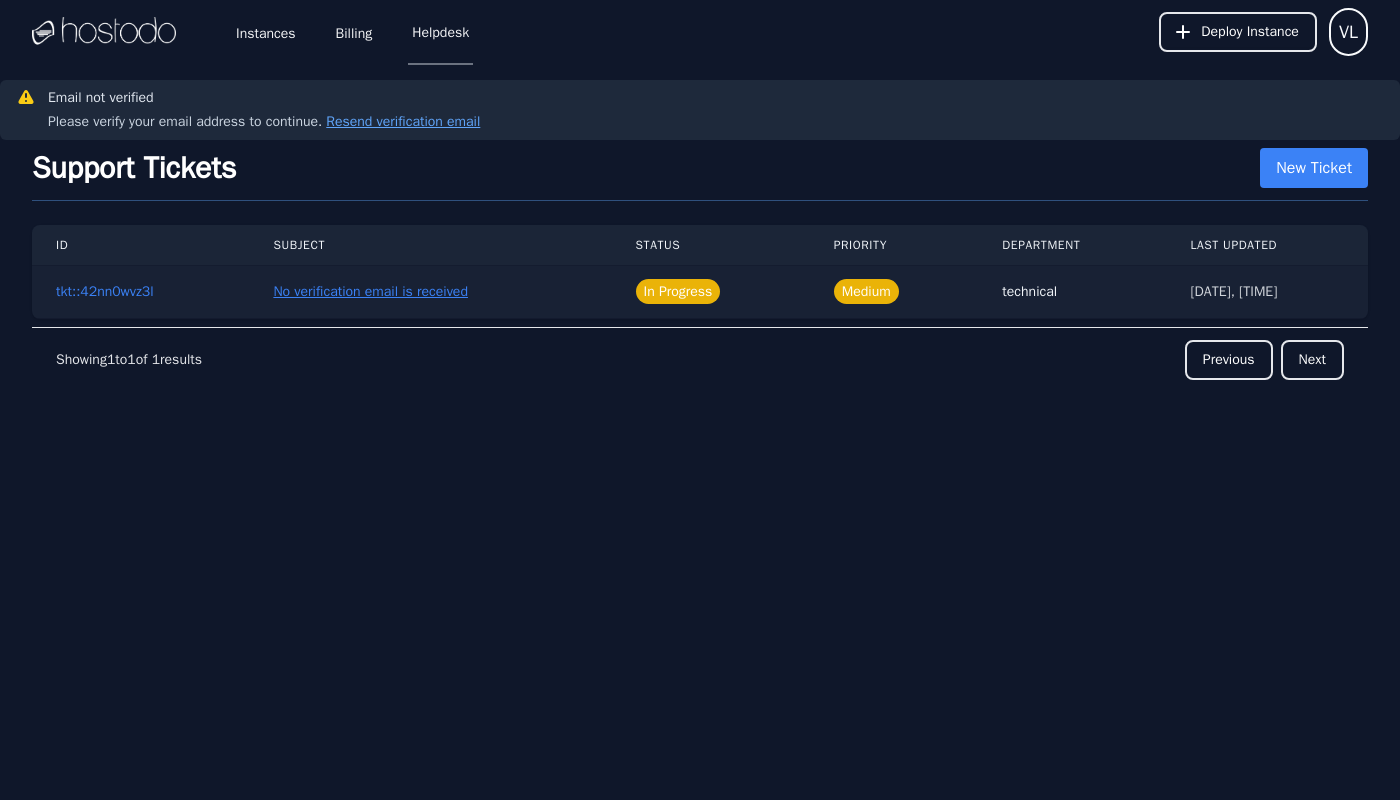 click on "No verification email is received" at bounding box center [370, 292] 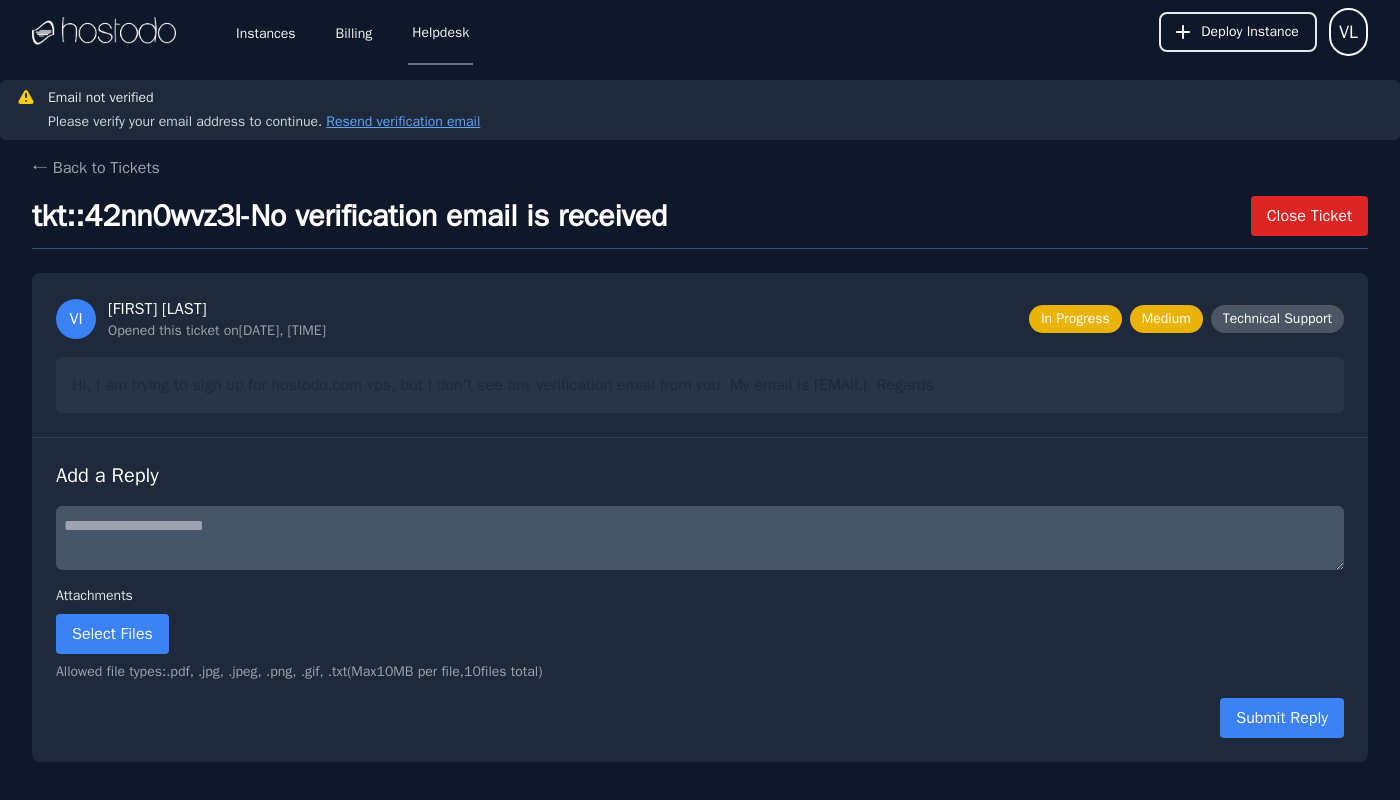 click on "Close Ticket" at bounding box center [1309, 216] 